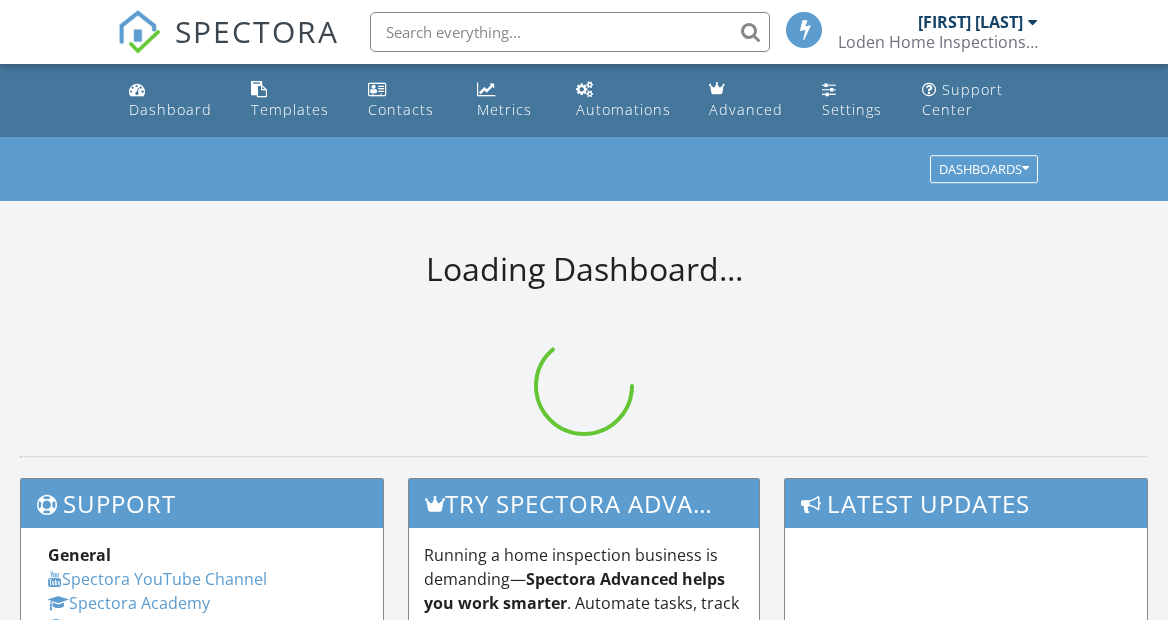scroll, scrollTop: 0, scrollLeft: 0, axis: both 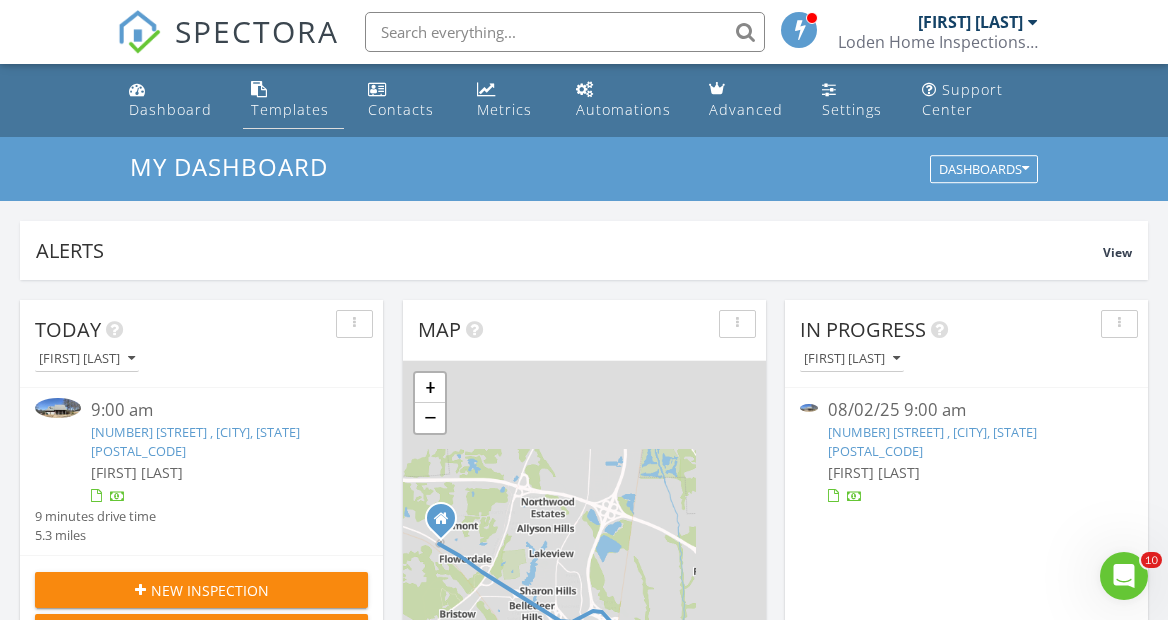 click on "Templates" at bounding box center (290, 109) 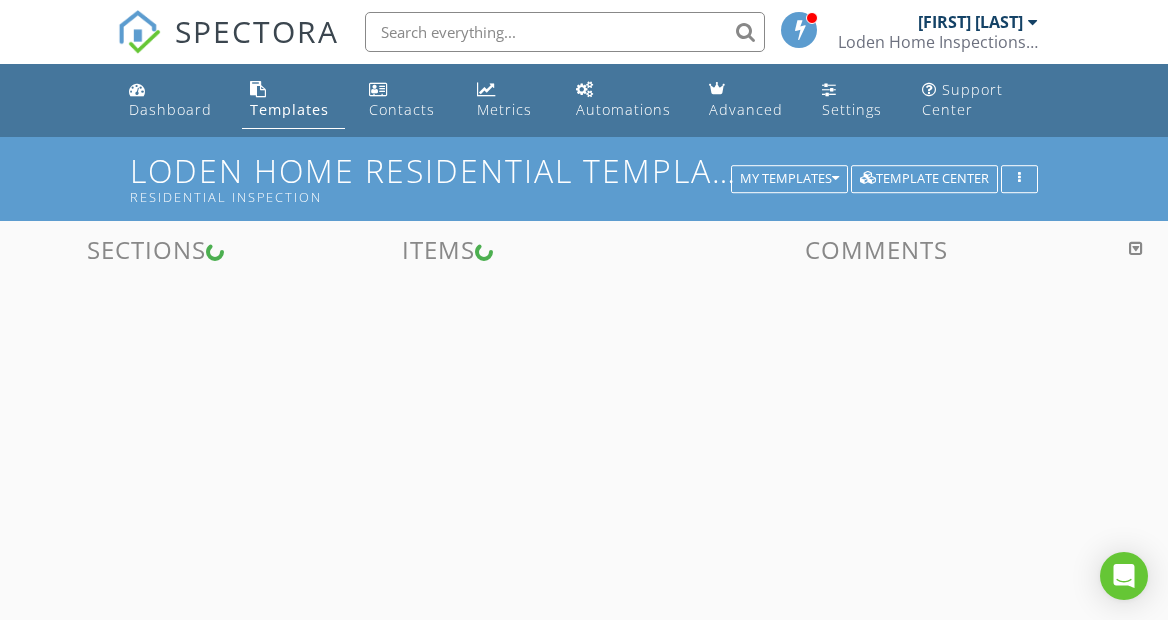 scroll, scrollTop: 0, scrollLeft: 0, axis: both 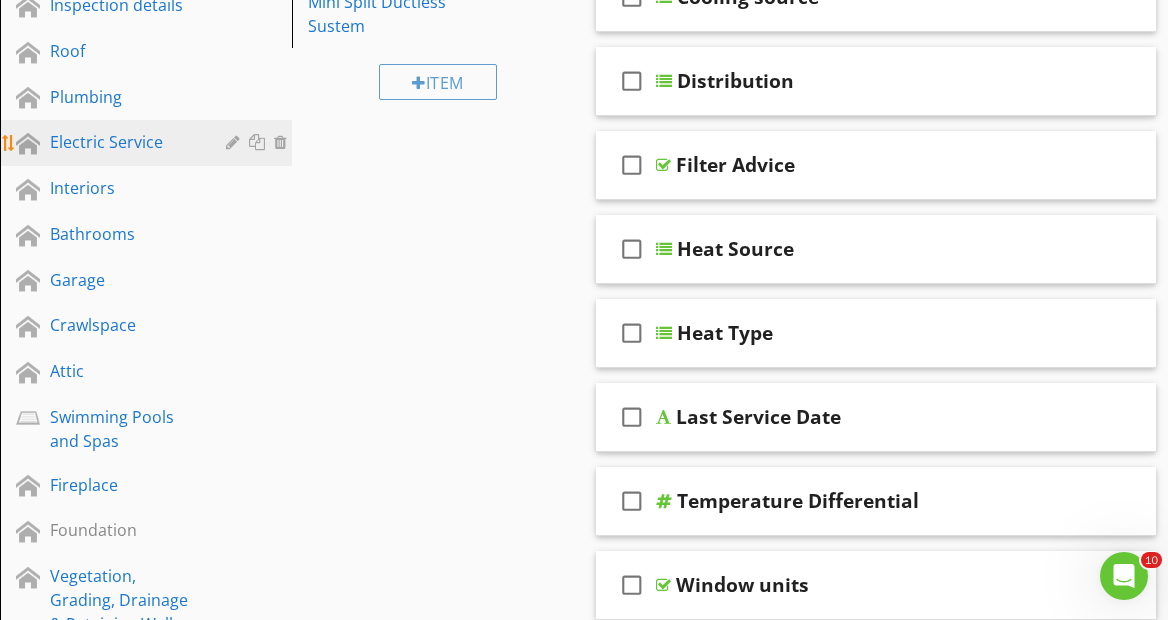 click on "Electric Service" at bounding box center (123, 142) 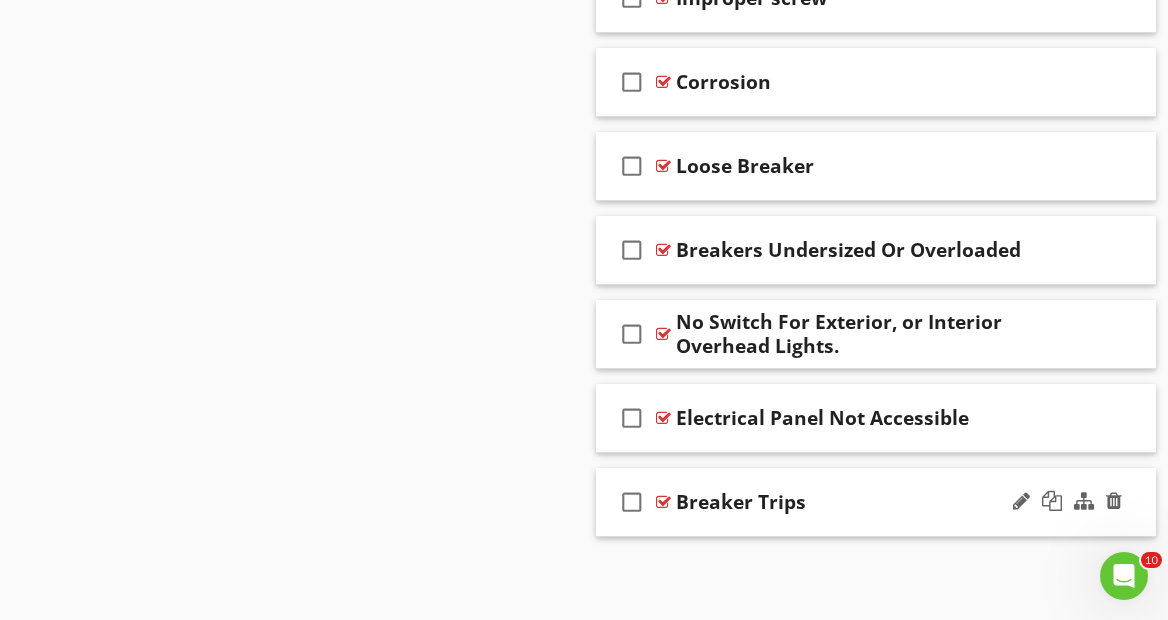 scroll, scrollTop: 6300, scrollLeft: 0, axis: vertical 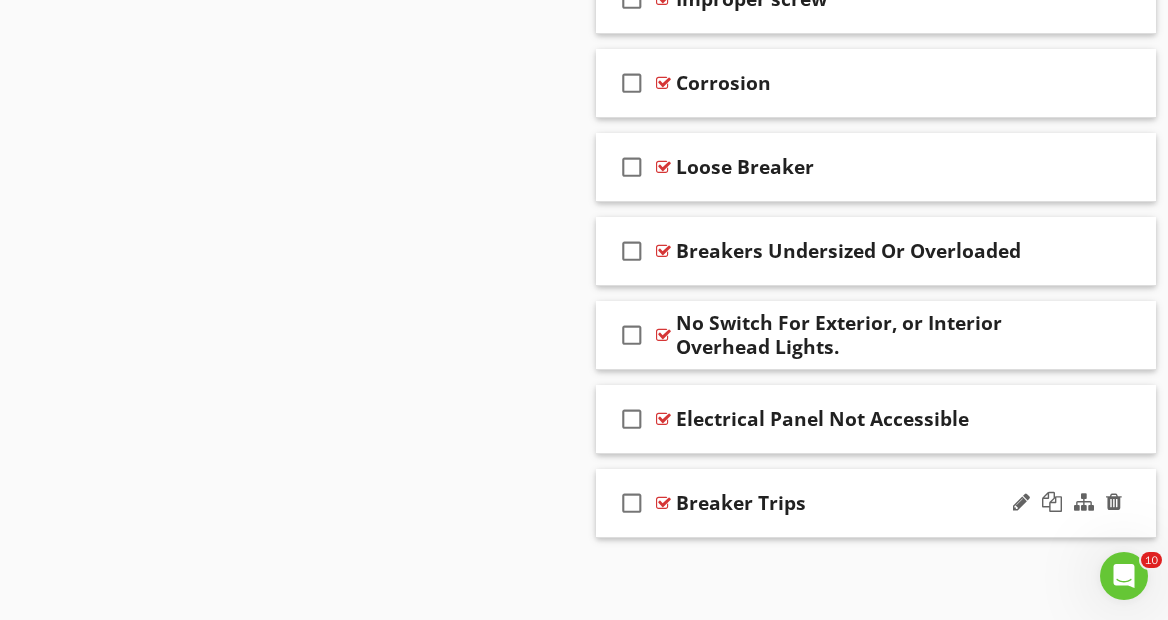 click on "Breaker Trips" at bounding box center [871, 503] 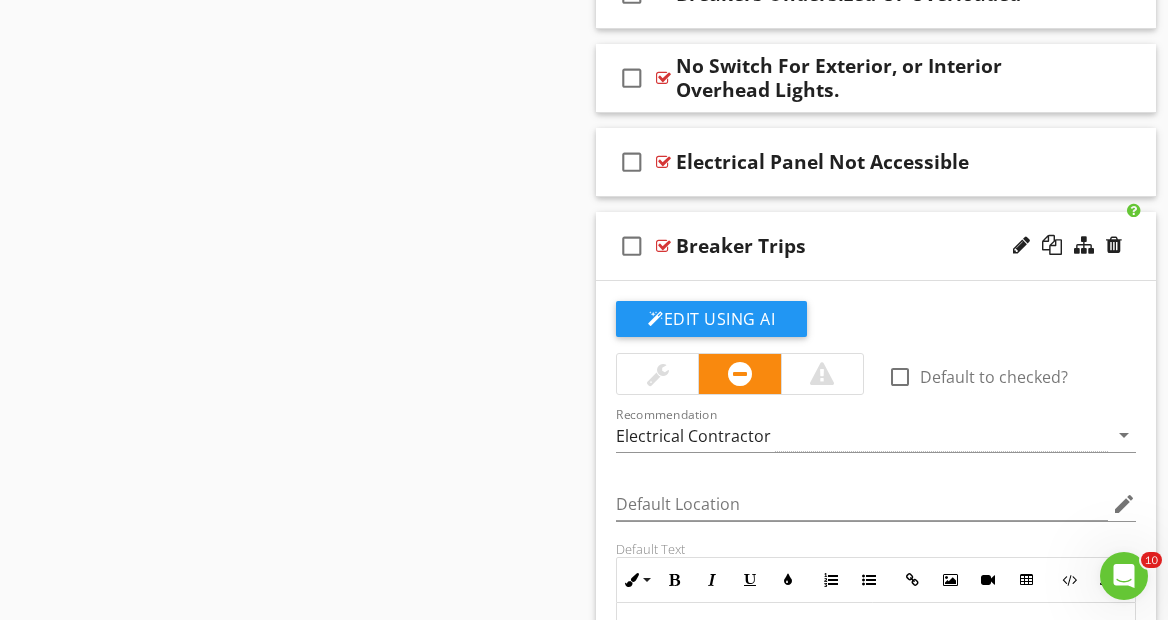scroll, scrollTop: 6571, scrollLeft: 0, axis: vertical 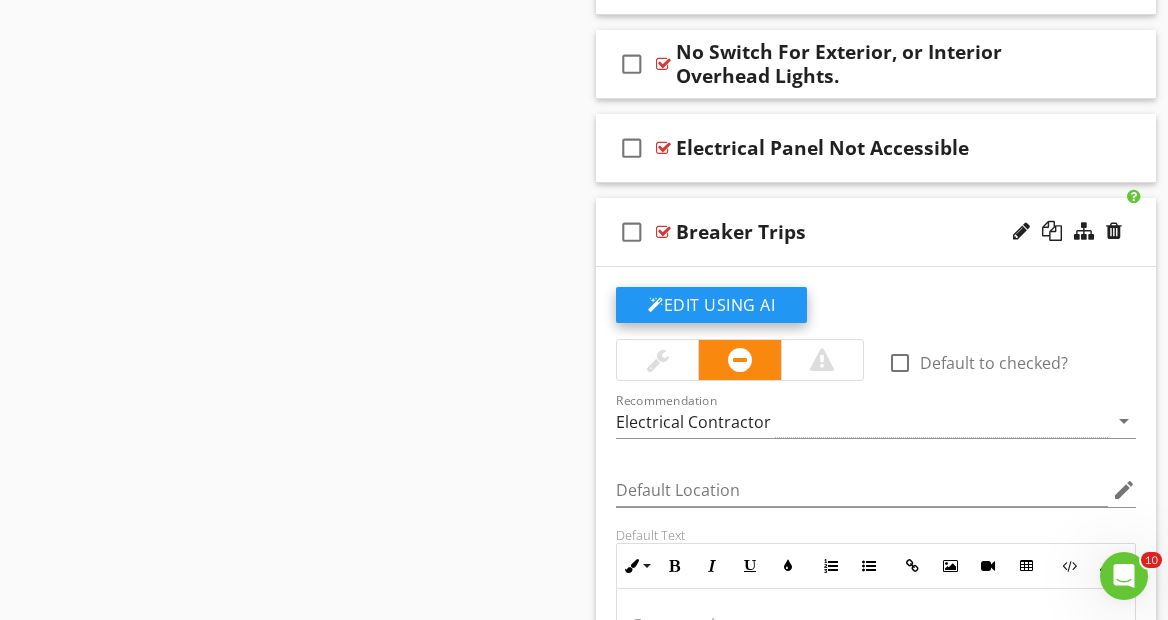 click on "Edit Using AI" at bounding box center [711, 305] 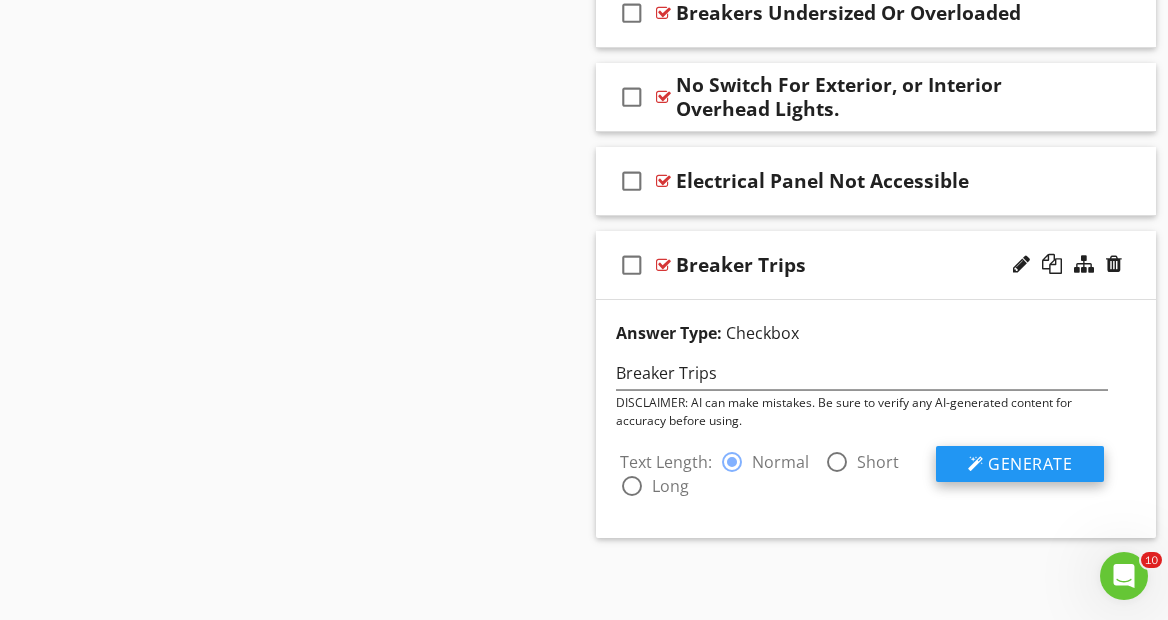 click on "Generate" at bounding box center (1020, 464) 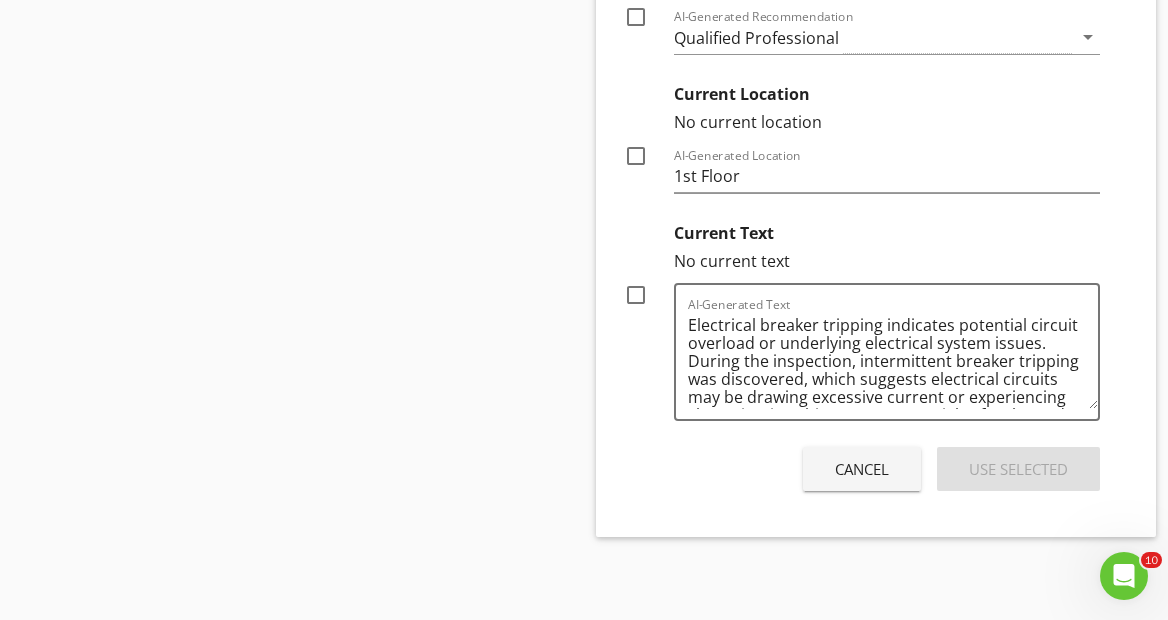 scroll, scrollTop: 7295, scrollLeft: 0, axis: vertical 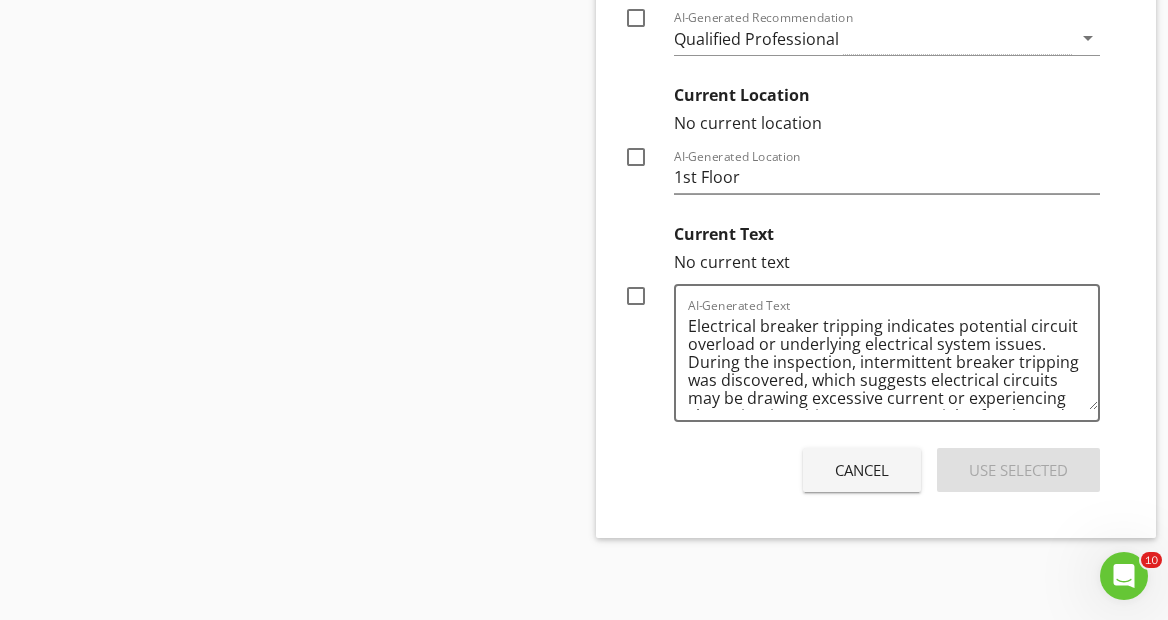 click at bounding box center (636, 296) 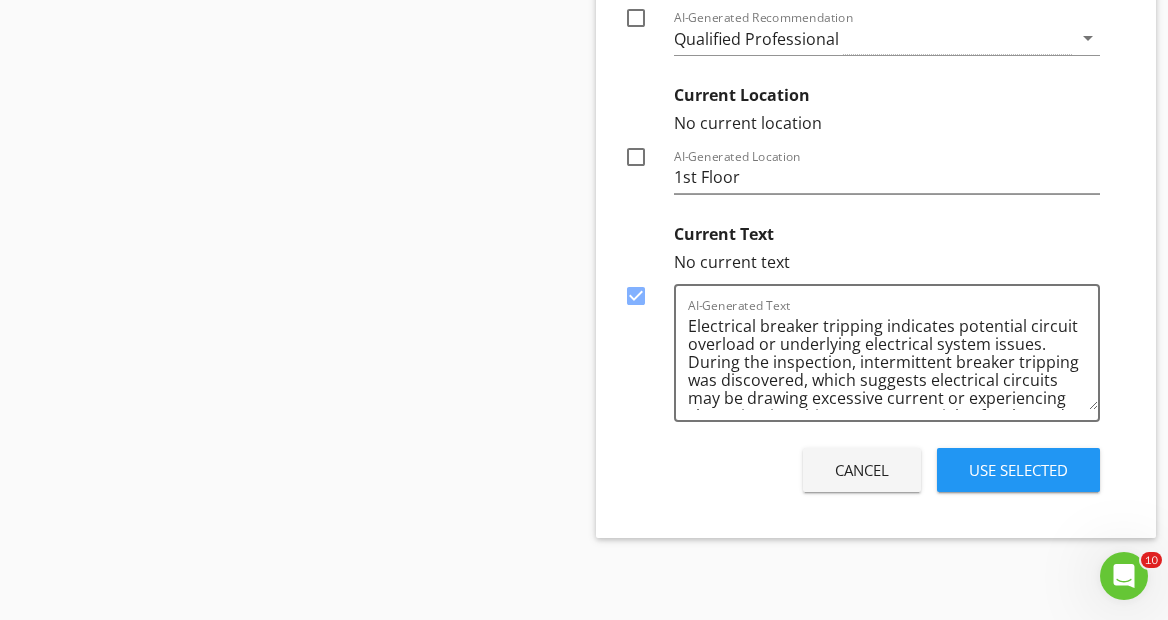 click on "Use Selected" at bounding box center [1018, 470] 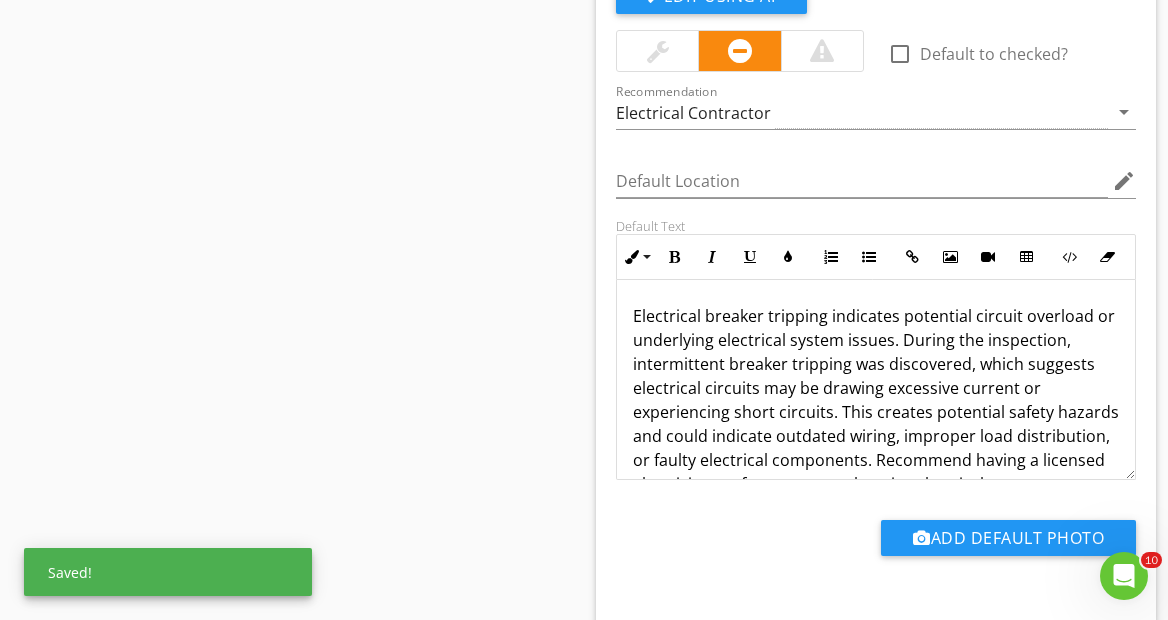 scroll, scrollTop: 6897, scrollLeft: 0, axis: vertical 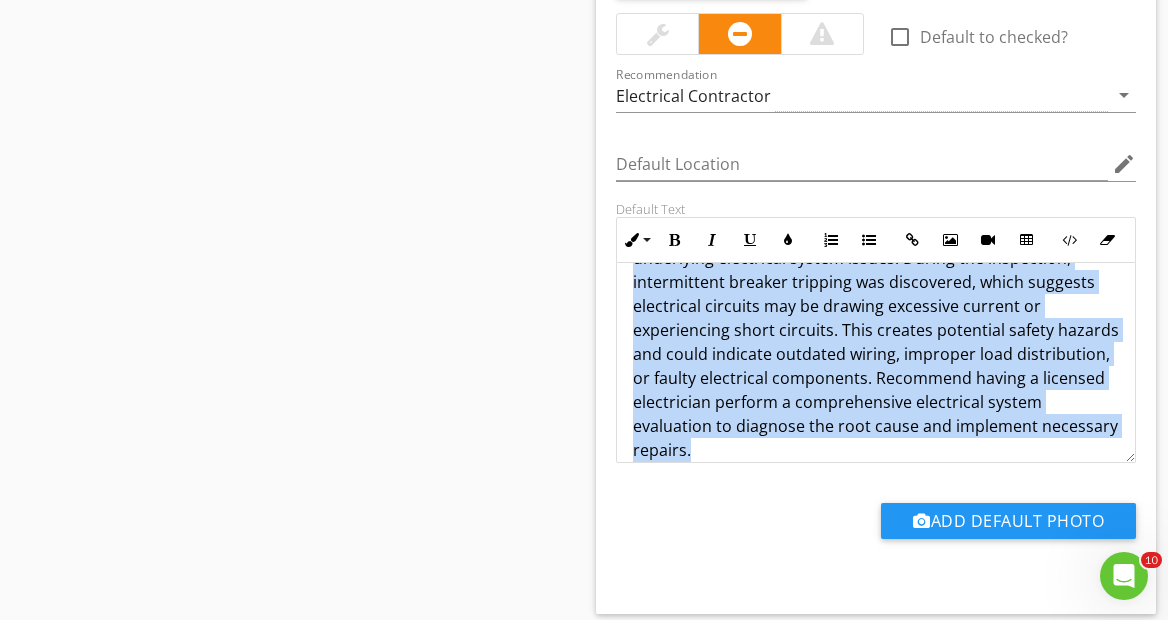 drag, startPoint x: 629, startPoint y: 281, endPoint x: 1106, endPoint y: 474, distance: 514.56586 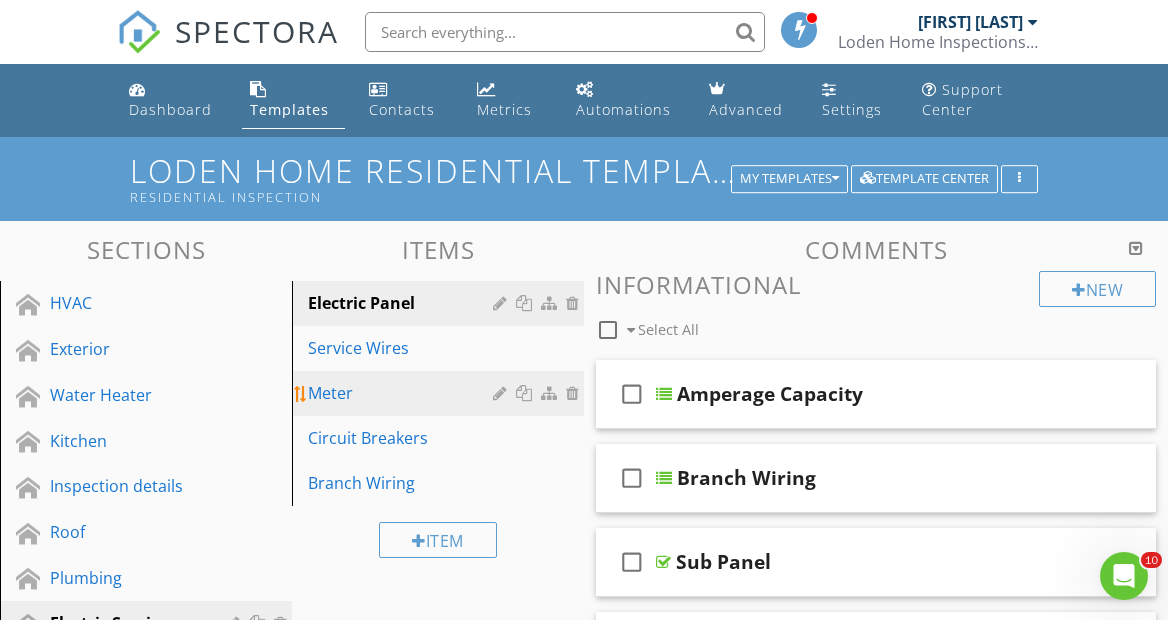 scroll, scrollTop: 0, scrollLeft: 0, axis: both 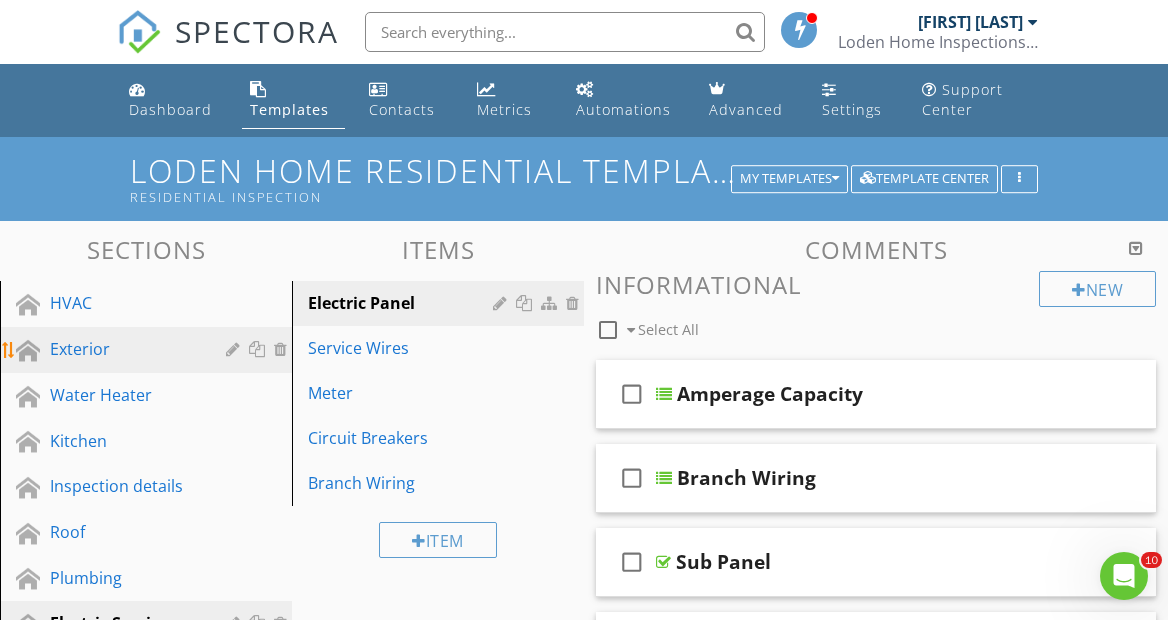 click on "Exterior" at bounding box center (123, 349) 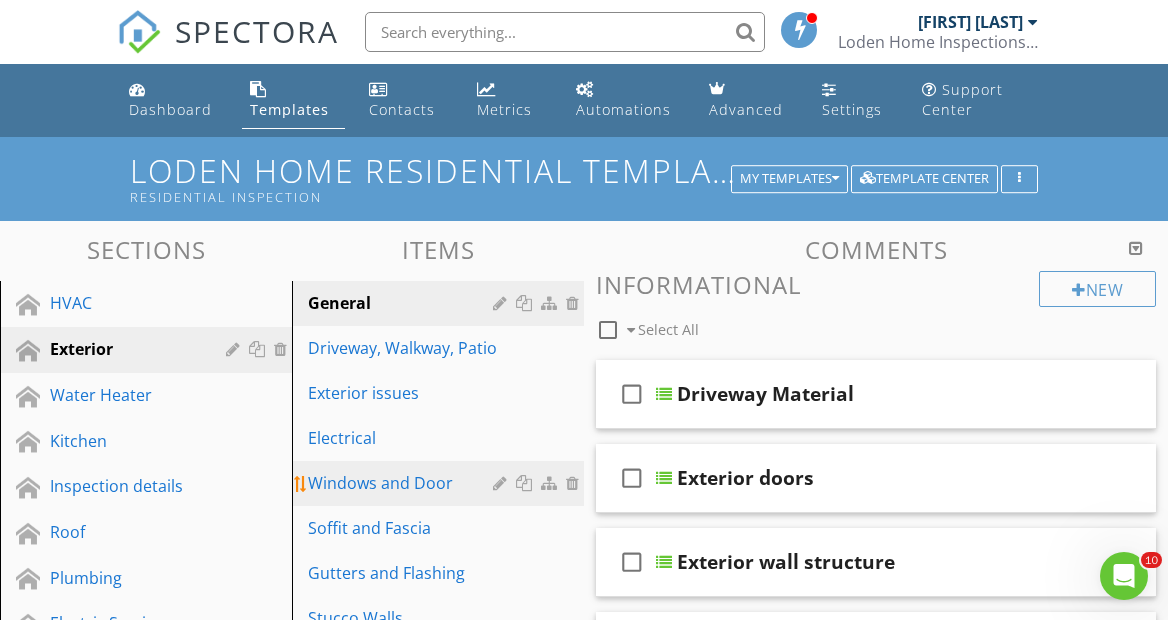 click on "Windows and Door" at bounding box center (403, 483) 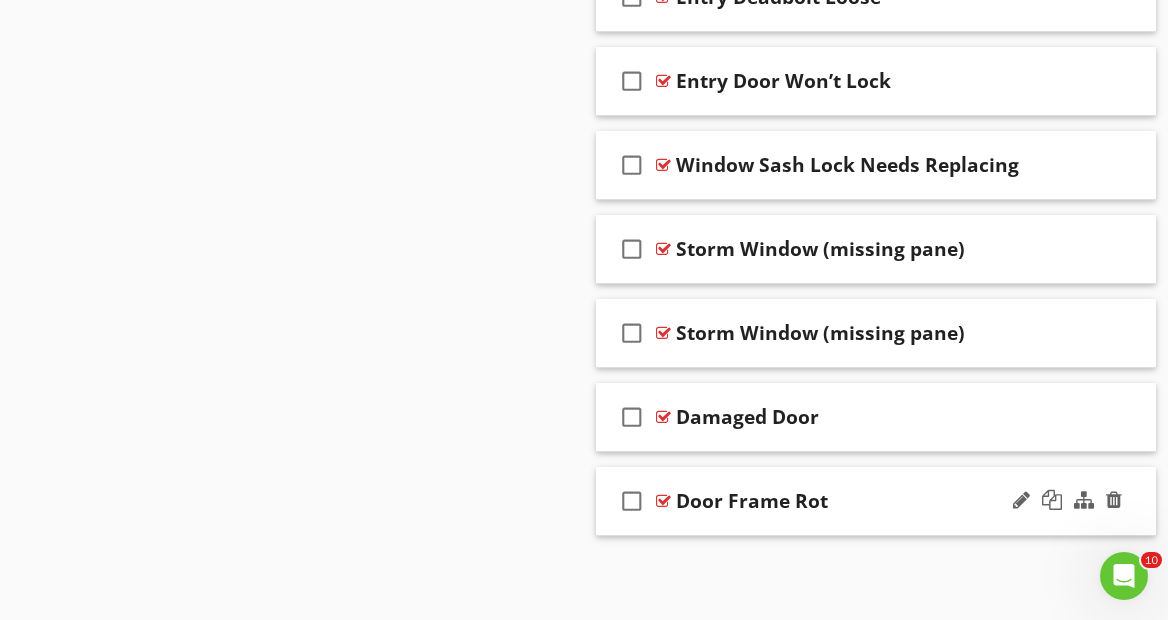 scroll, scrollTop: 4956, scrollLeft: 0, axis: vertical 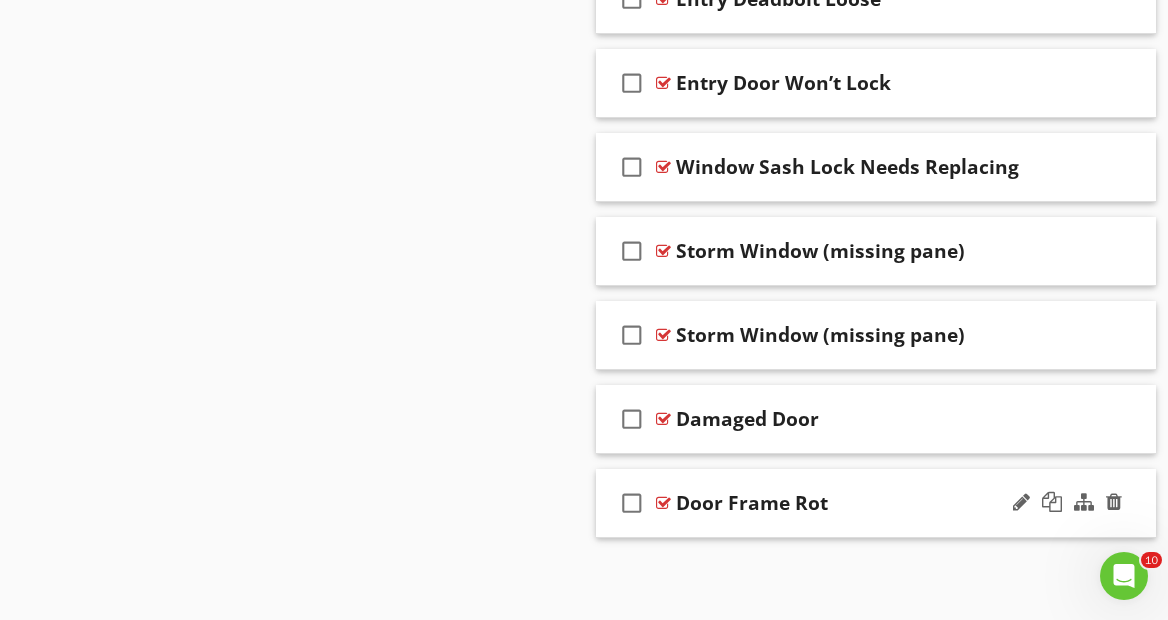 click on "Door Frame Rot" at bounding box center [871, 503] 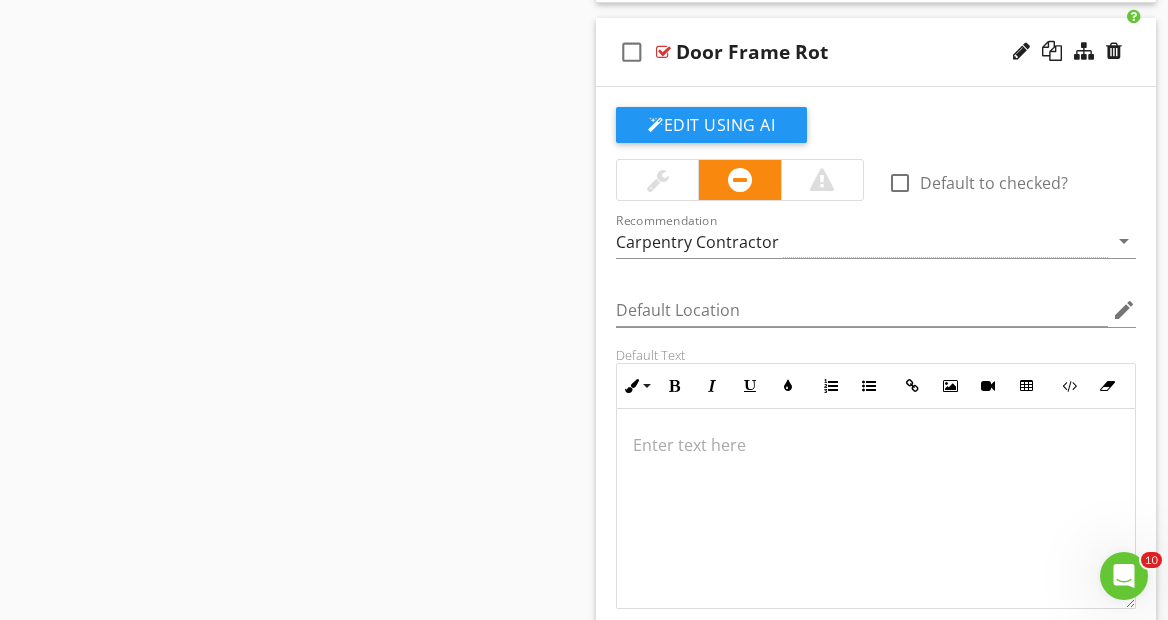 scroll, scrollTop: 5420, scrollLeft: 0, axis: vertical 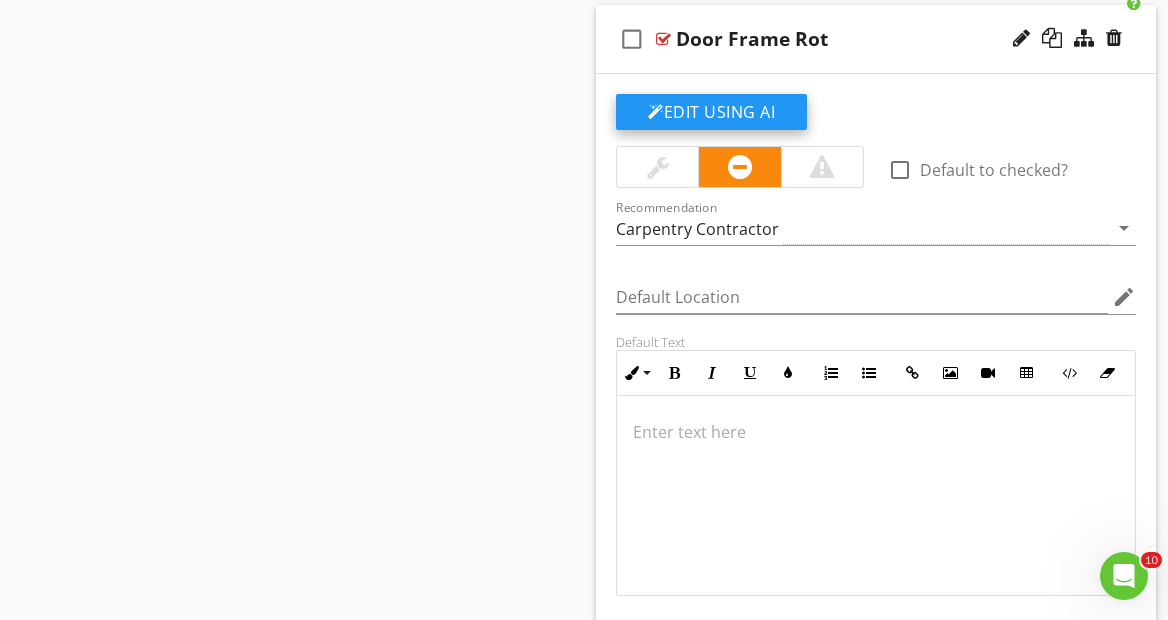 click on "Edit Using AI" at bounding box center [711, 112] 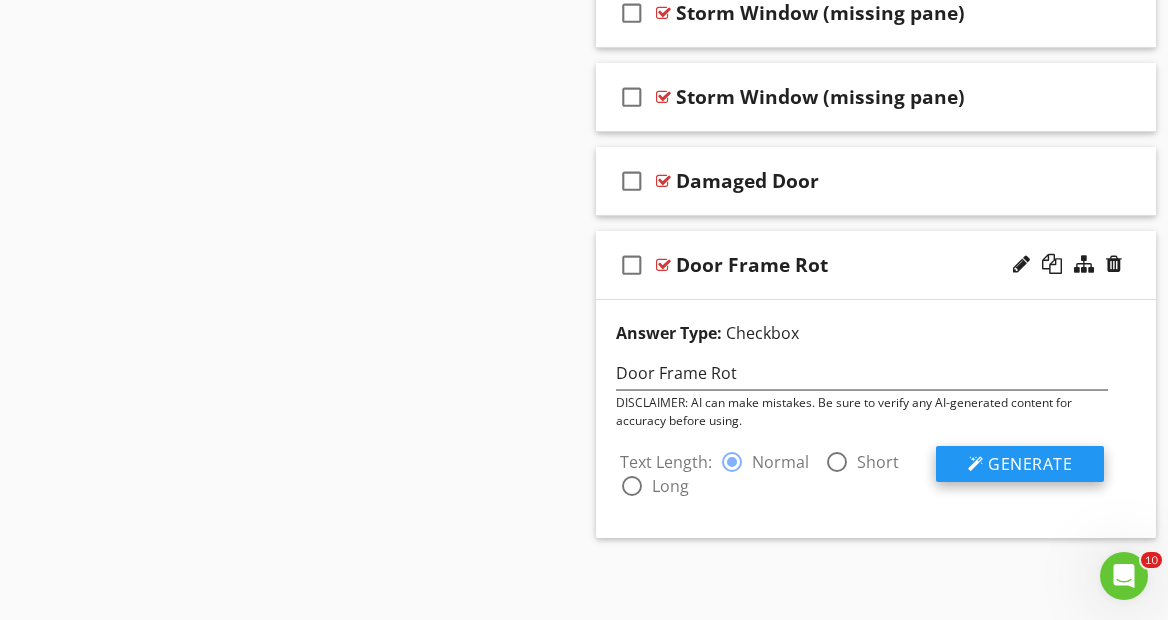 click on "Generate" at bounding box center [1020, 464] 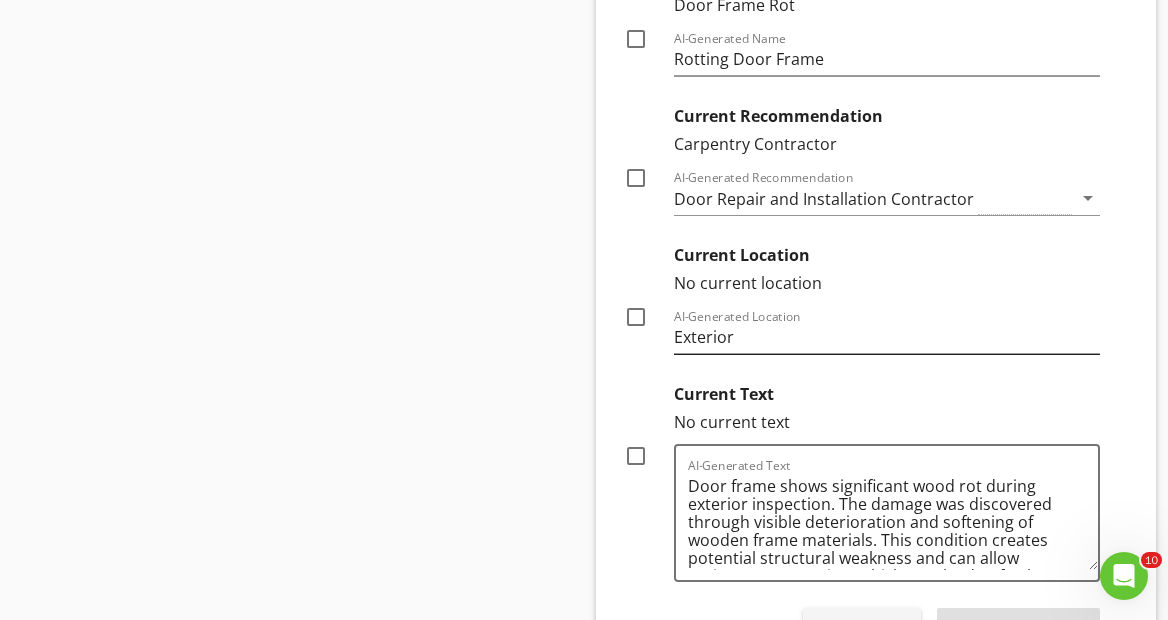 scroll, scrollTop: 5799, scrollLeft: 0, axis: vertical 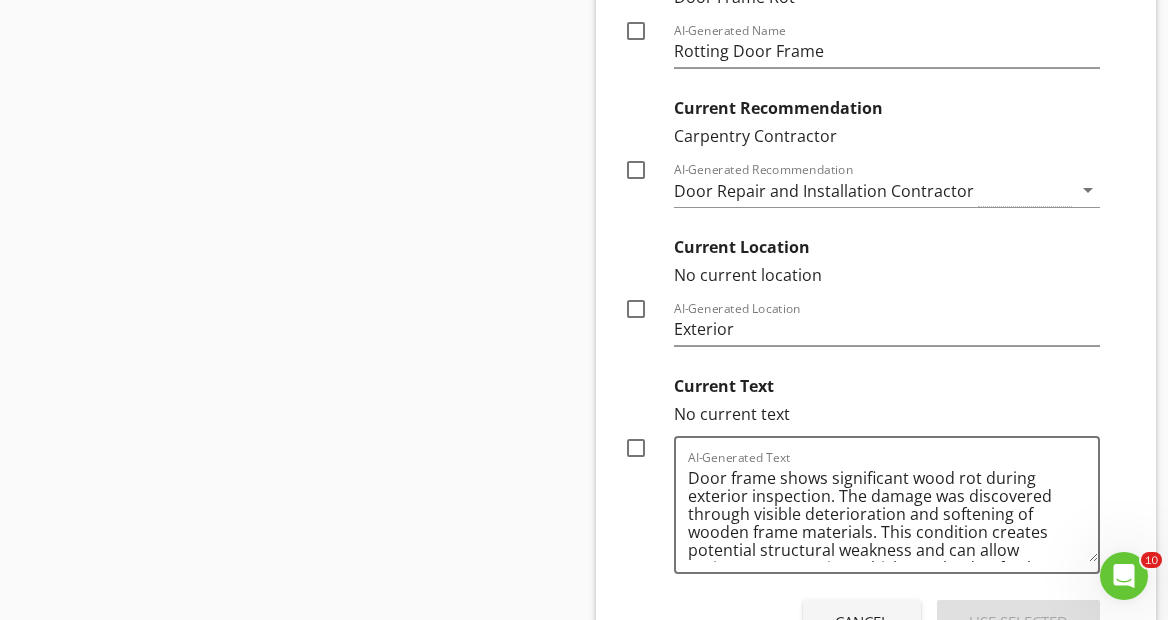 click at bounding box center [636, 170] 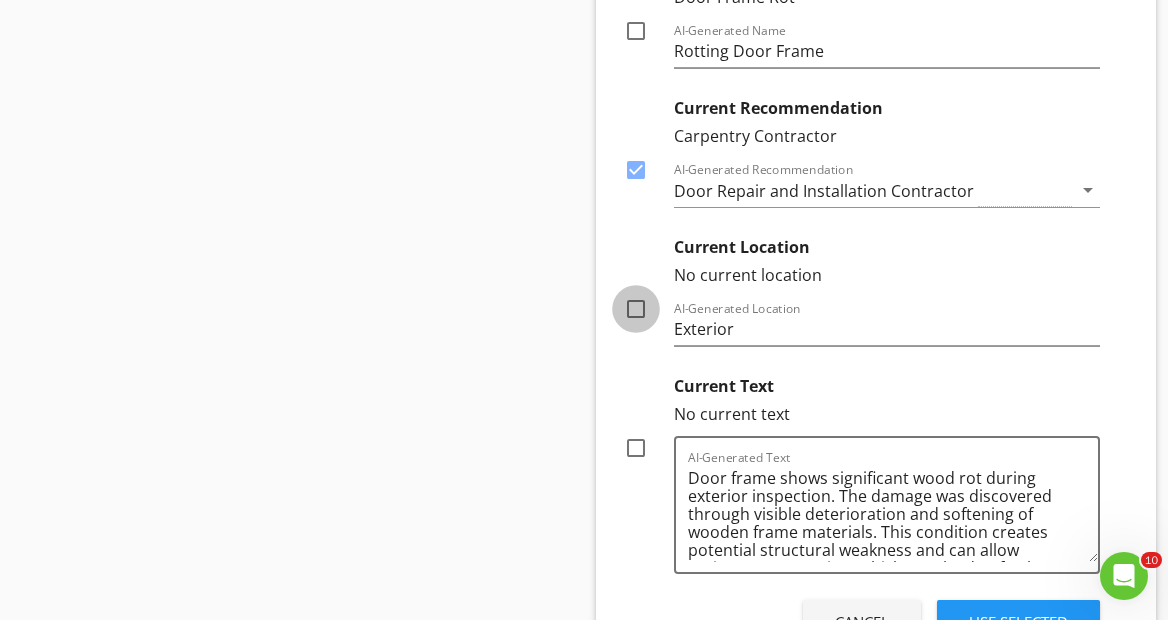 click at bounding box center [636, 309] 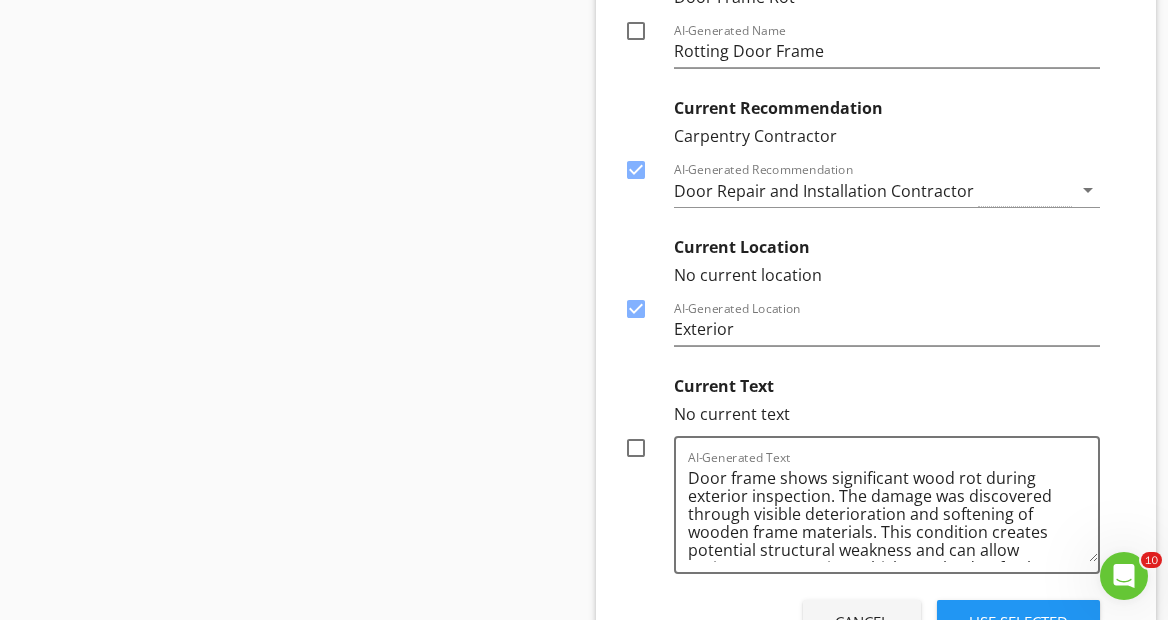 click at bounding box center [636, 448] 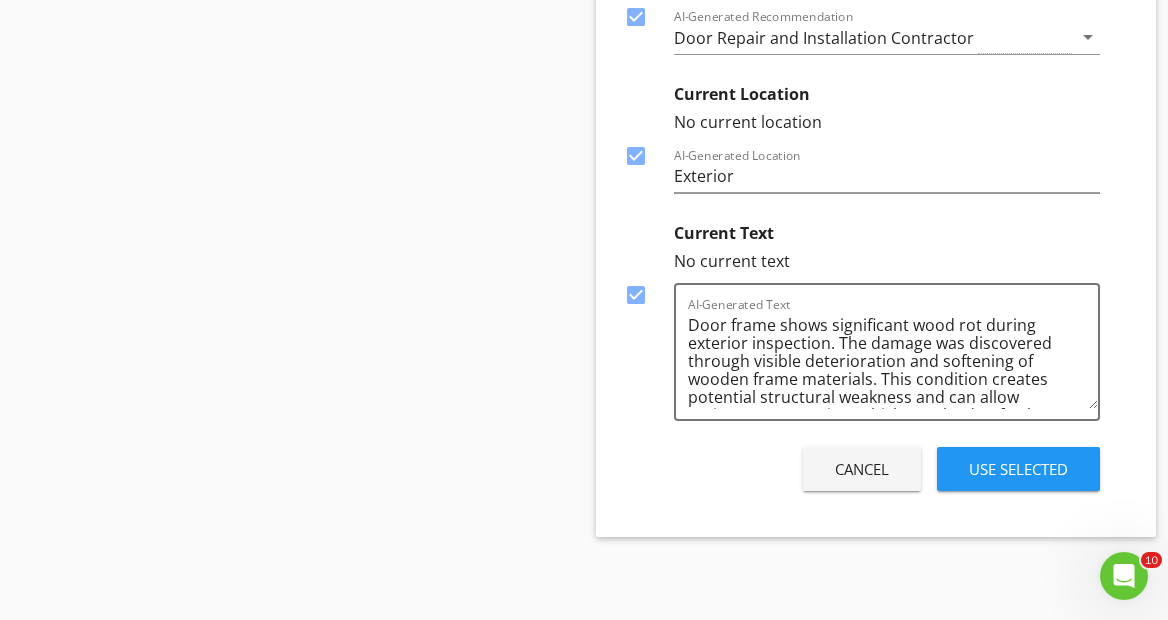 scroll, scrollTop: 5951, scrollLeft: 0, axis: vertical 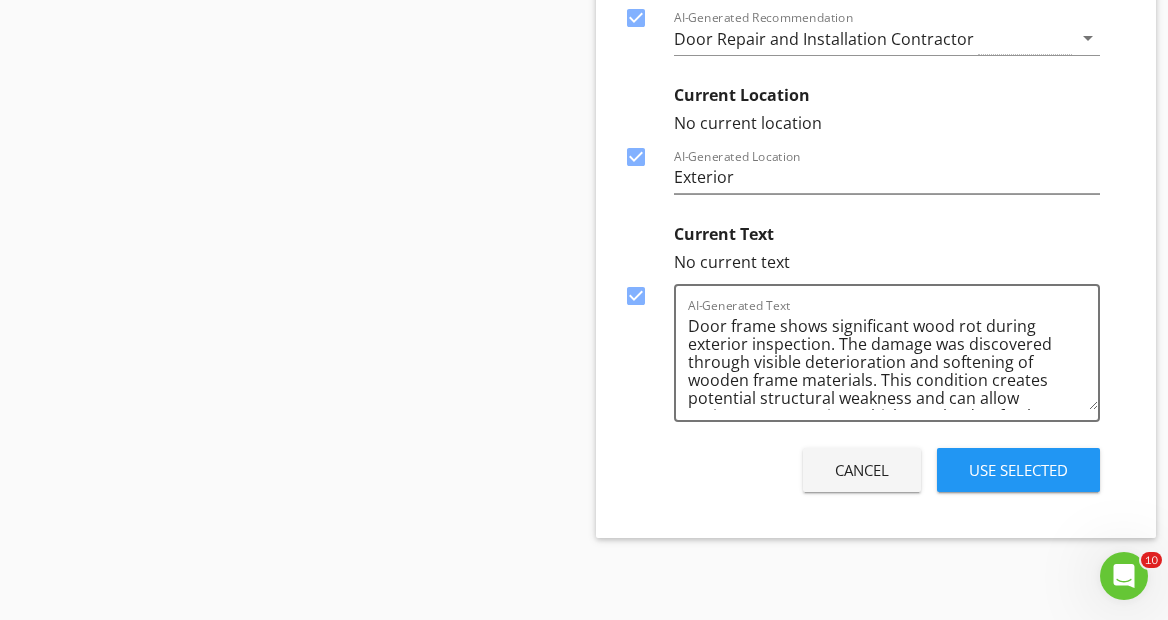 click on "Use Selected" at bounding box center [1018, 470] 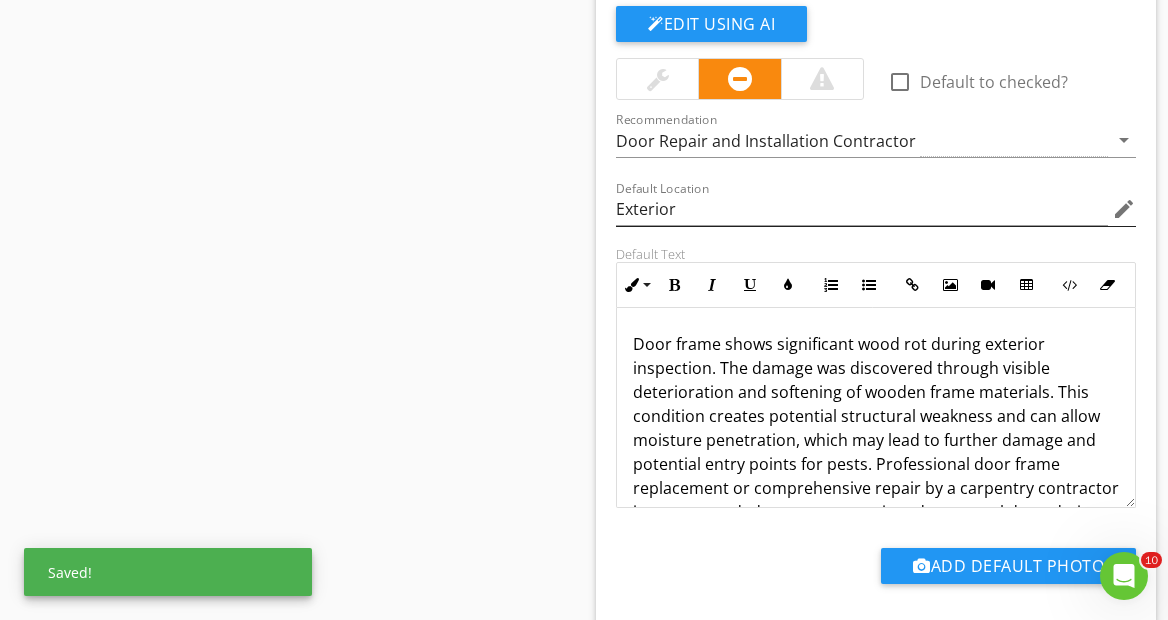 scroll, scrollTop: 5525, scrollLeft: 0, axis: vertical 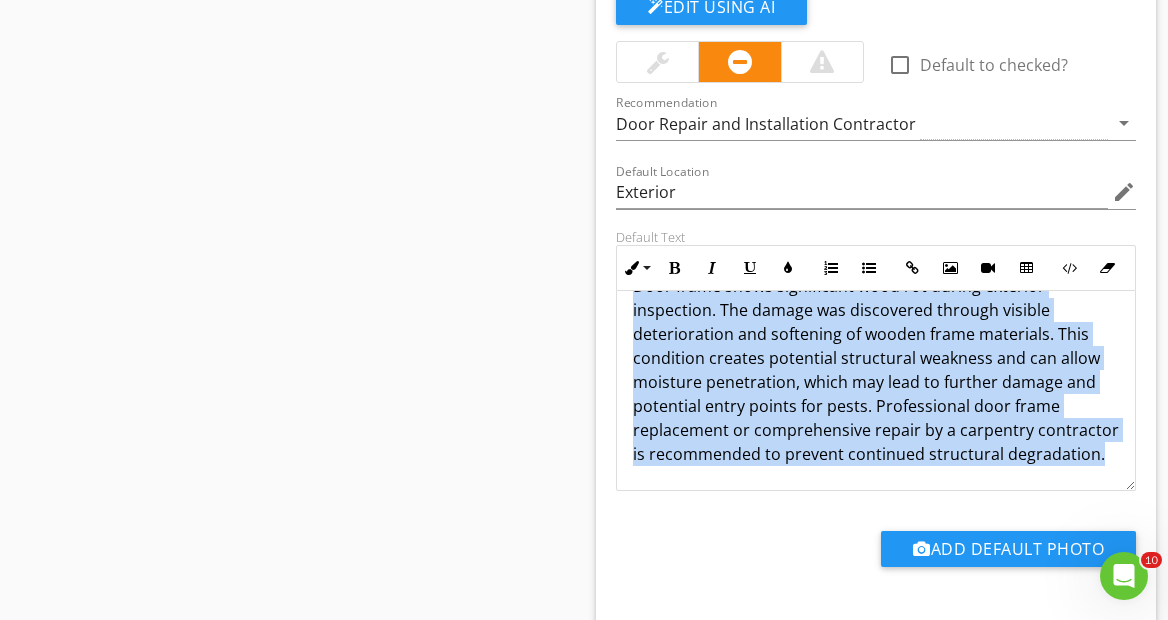 drag, startPoint x: 629, startPoint y: 324, endPoint x: 942, endPoint y: 515, distance: 366.67426 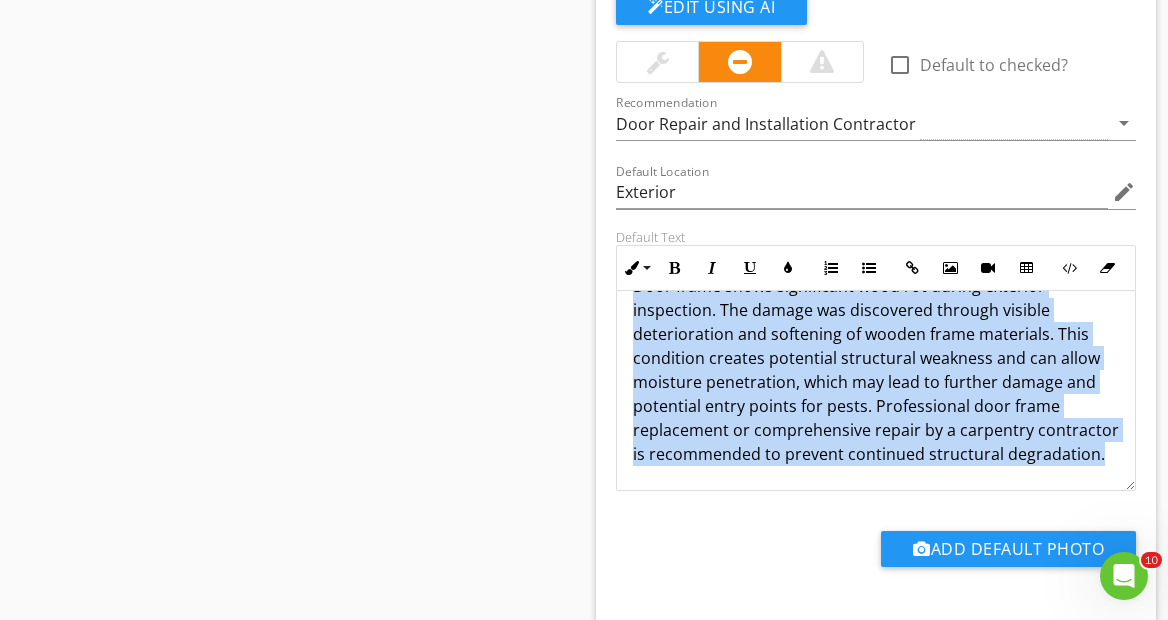 copy on "Door frame shows significant wood rot during exterior inspection. The damage was discovered through visible deterioration and softening of wooden frame materials. This condition creates potential structural weakness and can allow moisture penetration, which may lead to further damage and potential entry points for pests. Professional door frame replacement or comprehensive repair by a carpentry contractor is recommended to prevent continued structural degradation." 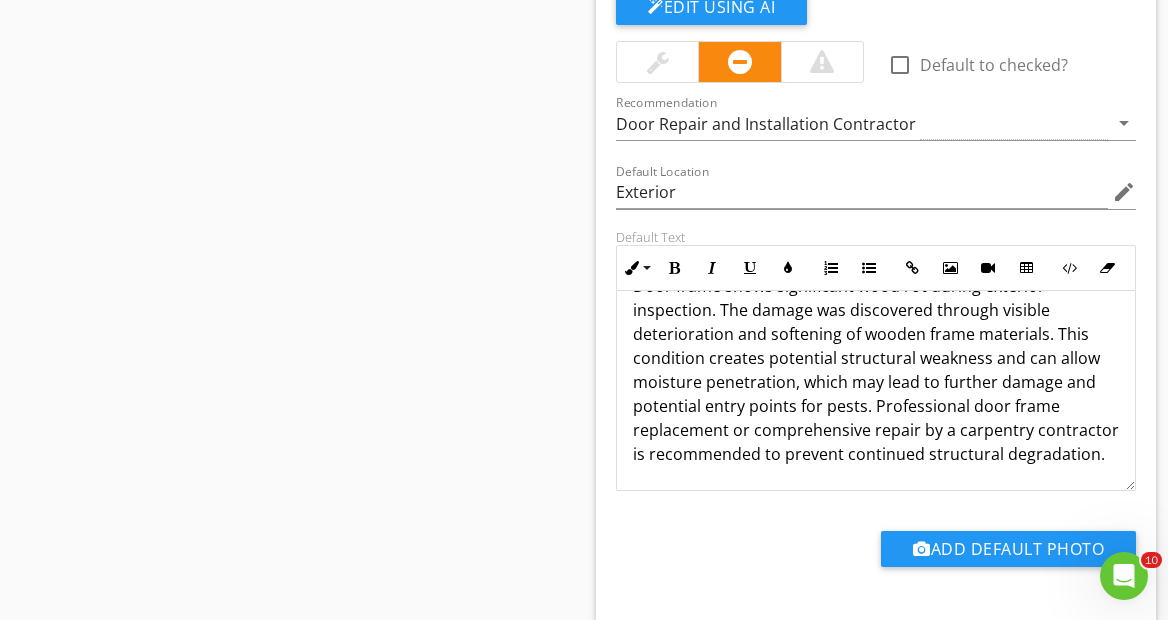 click on "Sections
HVAC            Exterior           Water Heater           Kitchen           Inspection details           Roof           Plumbing           Electric Service           Interiors           Bathrooms           Garage           Crawlspace           Attic           Swimming Pools and Spas           Fireplace           Foundation            Vegetation, Grading, Drainage & Retaining Walls           Insulation           Structural Integrity
Section
Attachments     If Things Go Wrong    Things_go_wrong_.pages     Life Expectancy Chart    Life_Expectancy_Chart.pdf     Standards Of Practice    Standars_Of_Practice_.pdf
Attachment
Items
General           Driveway, Walkway, Patio           Exterior issues           Electrical           Windows and Door           Soffit and Fascia           Gutters and Flashing           Stucco Walls           Vegetation and Grading" at bounding box center [584, -2299] 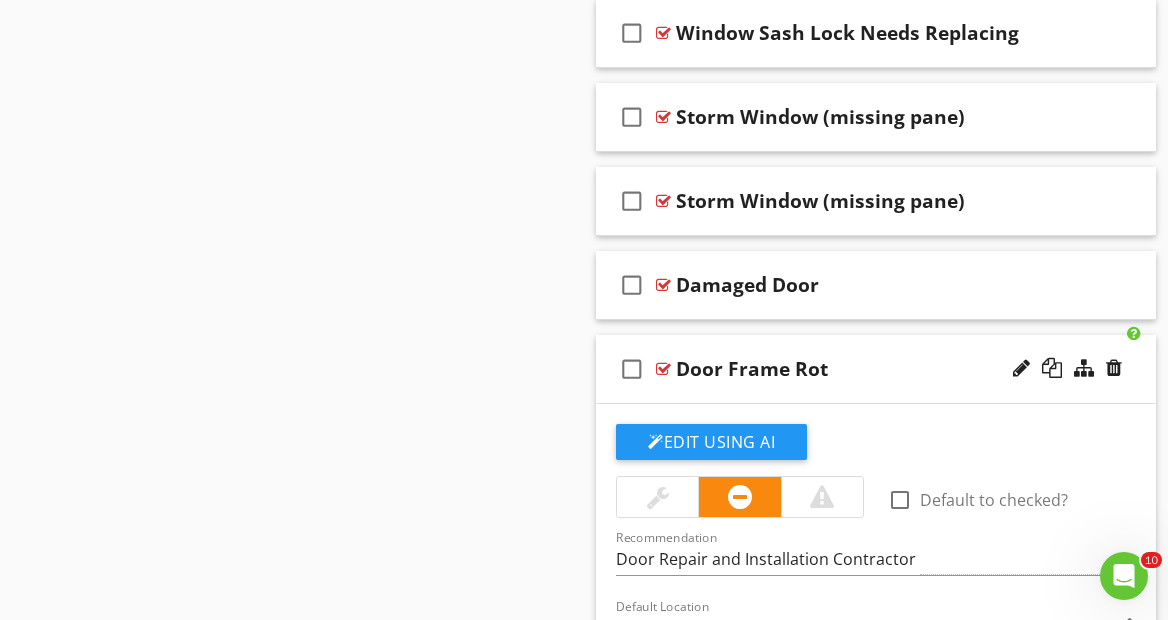 scroll, scrollTop: 4913, scrollLeft: 0, axis: vertical 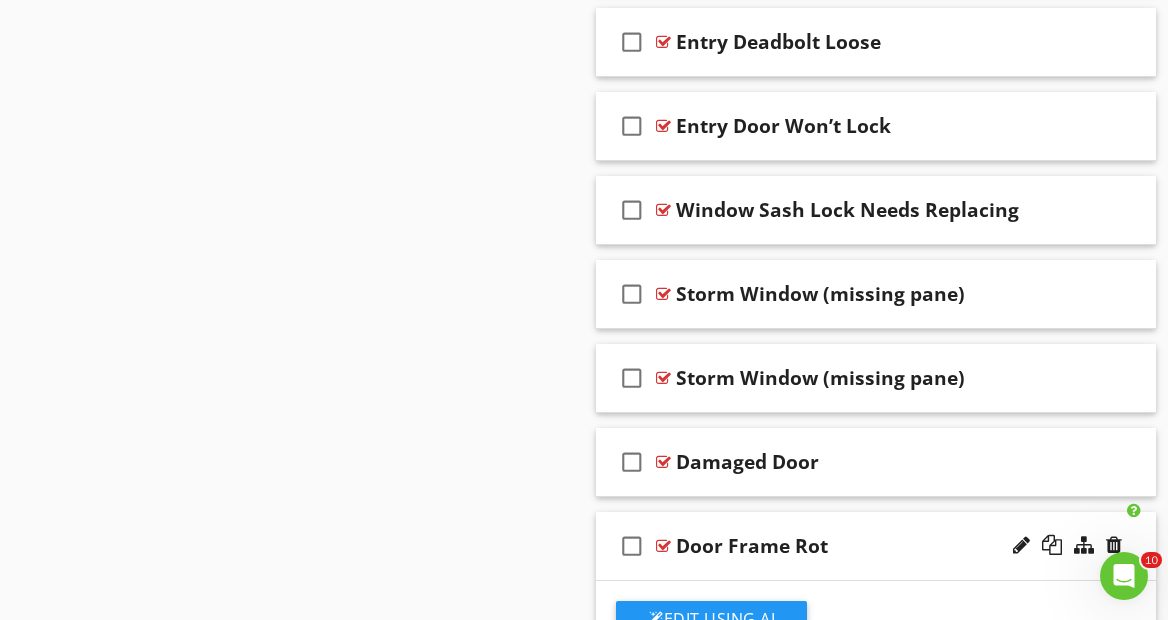 click on "Sections
HVAC            Exterior           Water Heater           Kitchen           Inspection details           Roof           Plumbing           Electric Service           Interiors           Bathrooms           Garage           Crawlspace           Attic           Swimming Pools and Spas           Fireplace           Foundation            Vegetation, Grading, Drainage & Retaining Walls           Insulation           Structural Integrity
Section
Attachments     If Things Go Wrong    Things_go_wrong_.pages     Life Expectancy Chart    Life_Expectancy_Chart.pdf     Standards Of Practice    Standars_Of_Practice_.pdf
Attachment
Items
General           Driveway, Walkway, Patio           Exterior issues           Electrical           Windows and Door           Soffit and Fascia           Gutters and Flashing           Stucco Walls           Vegetation and Grading" at bounding box center [584, -1687] 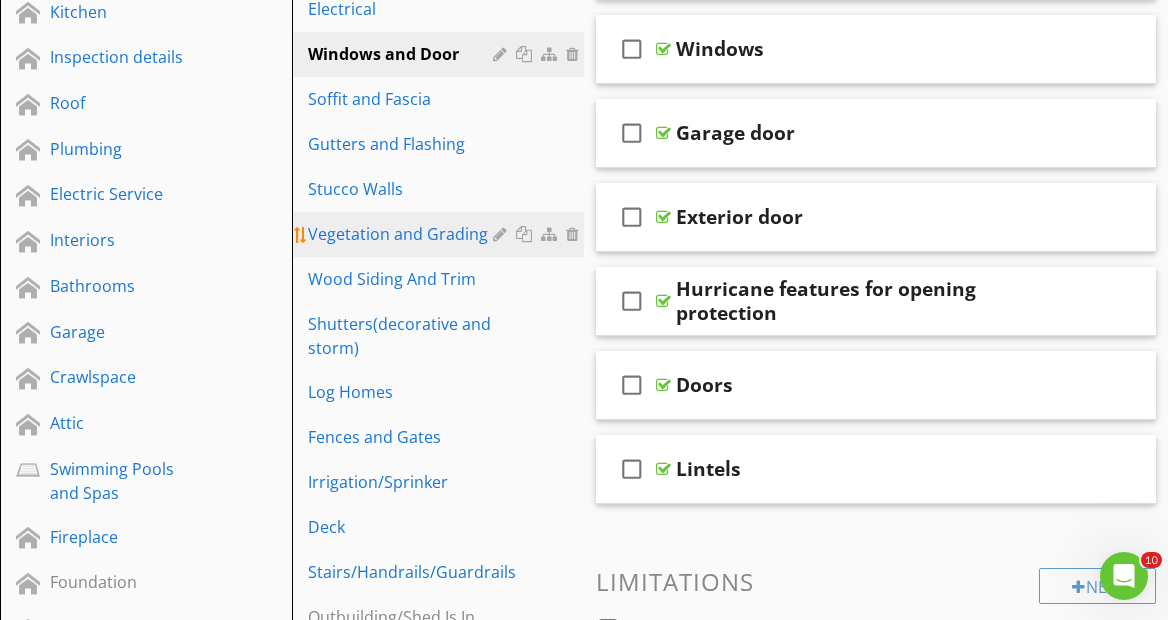 scroll, scrollTop: 430, scrollLeft: 0, axis: vertical 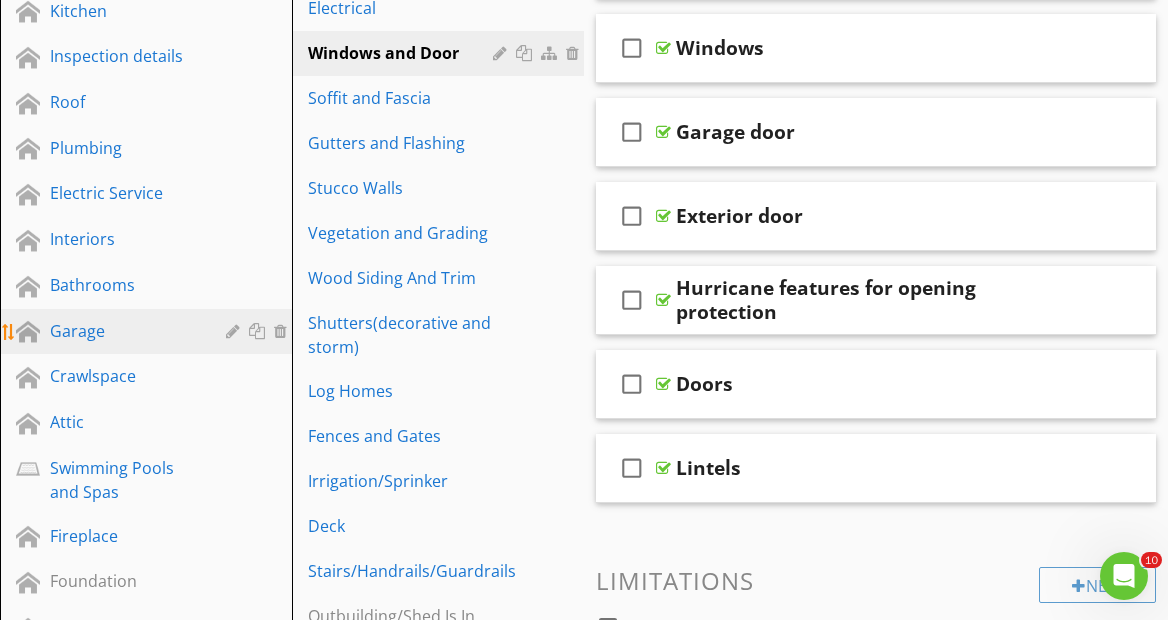 click on "Garage" at bounding box center [123, 331] 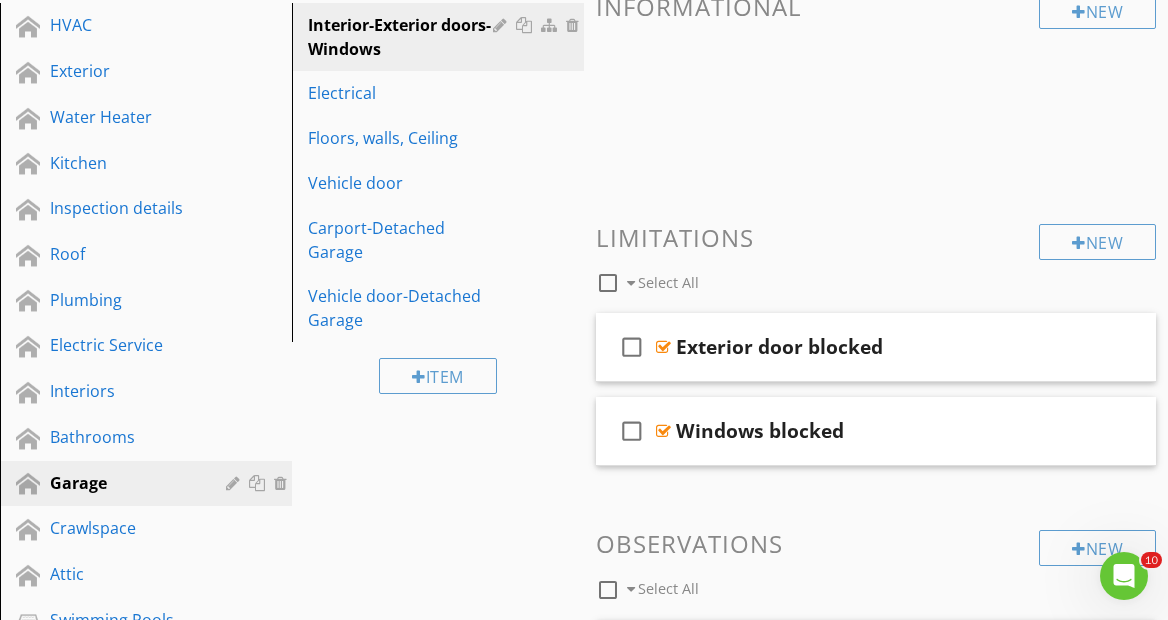 scroll, scrollTop: 263, scrollLeft: 0, axis: vertical 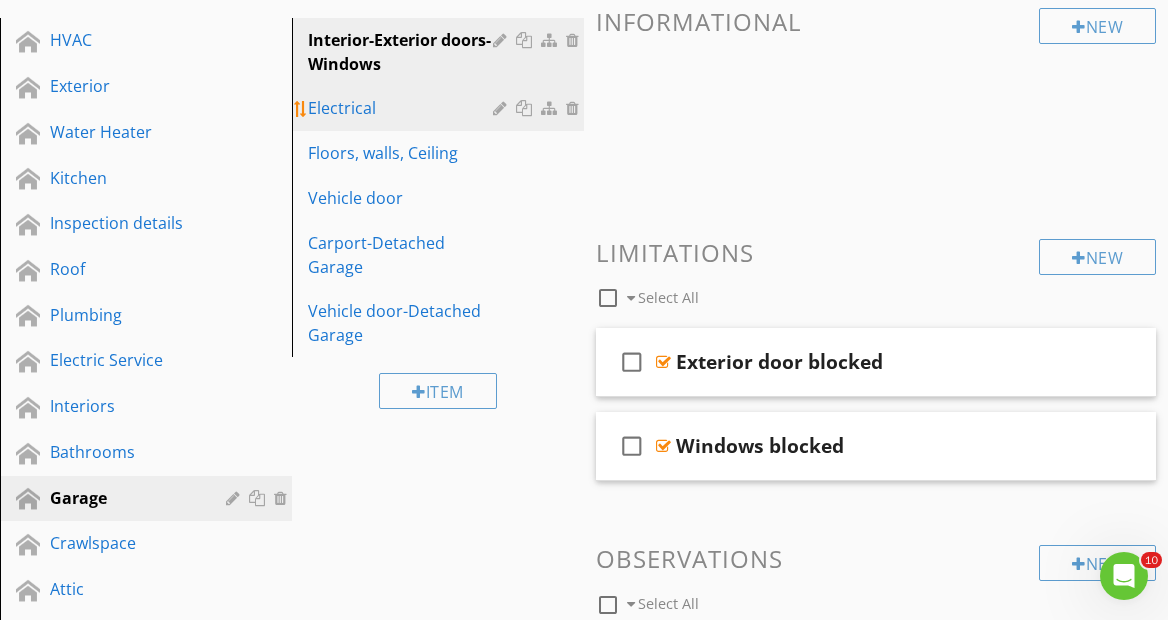 click on "Electrical" at bounding box center (403, 108) 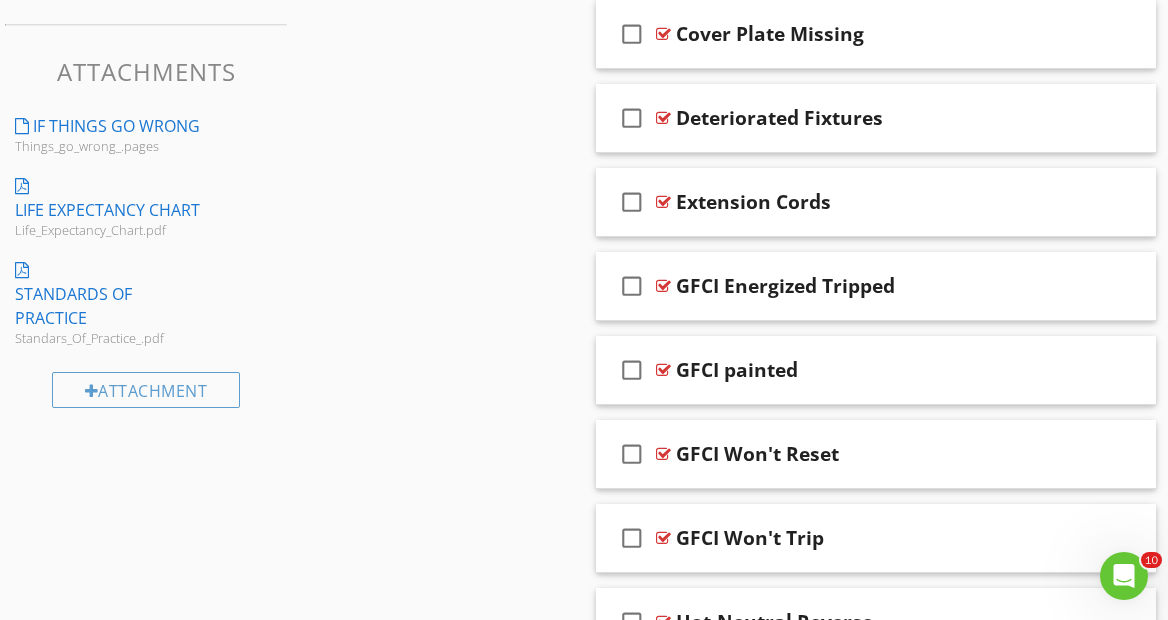 scroll, scrollTop: 1291, scrollLeft: 0, axis: vertical 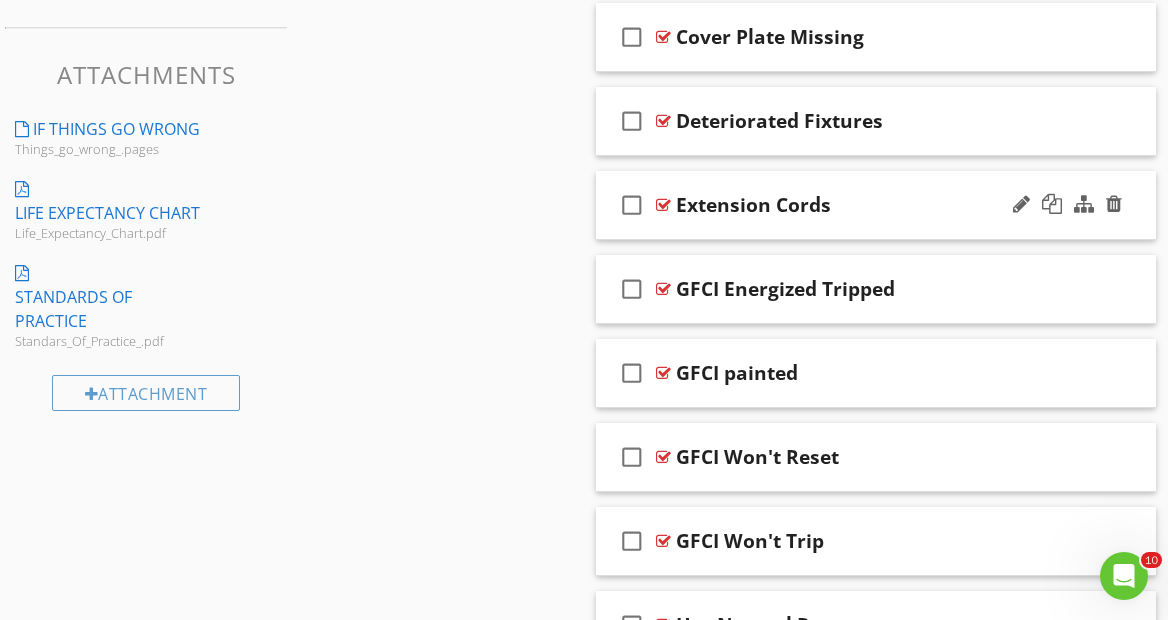 click on "Extension Cords" at bounding box center (871, 205) 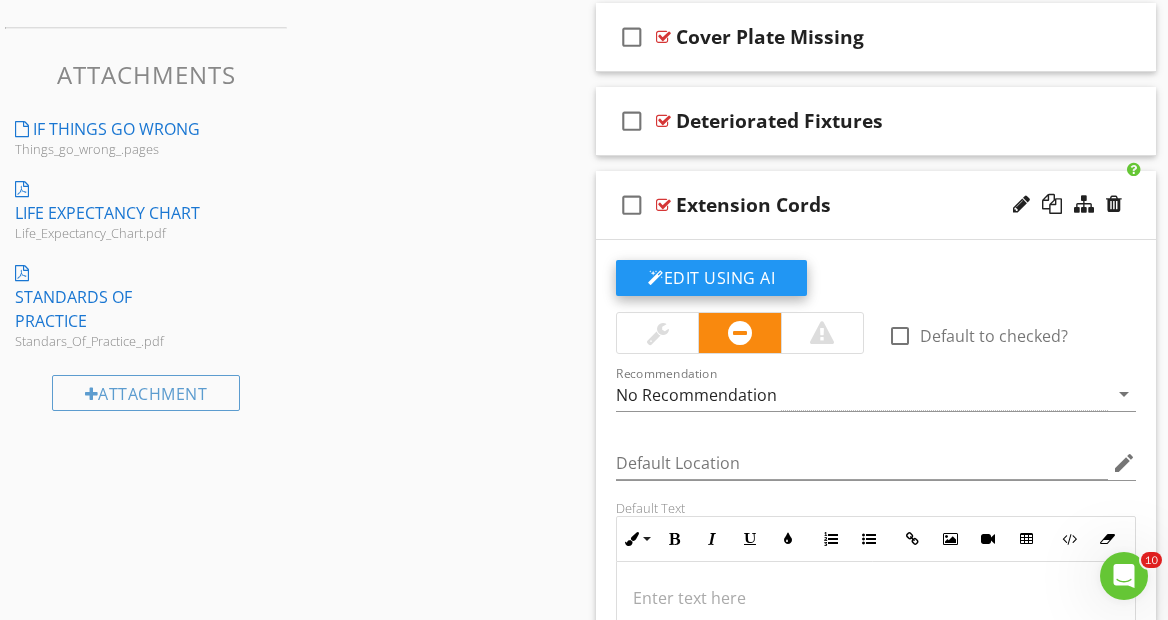 click on "Edit Using AI" at bounding box center (711, 278) 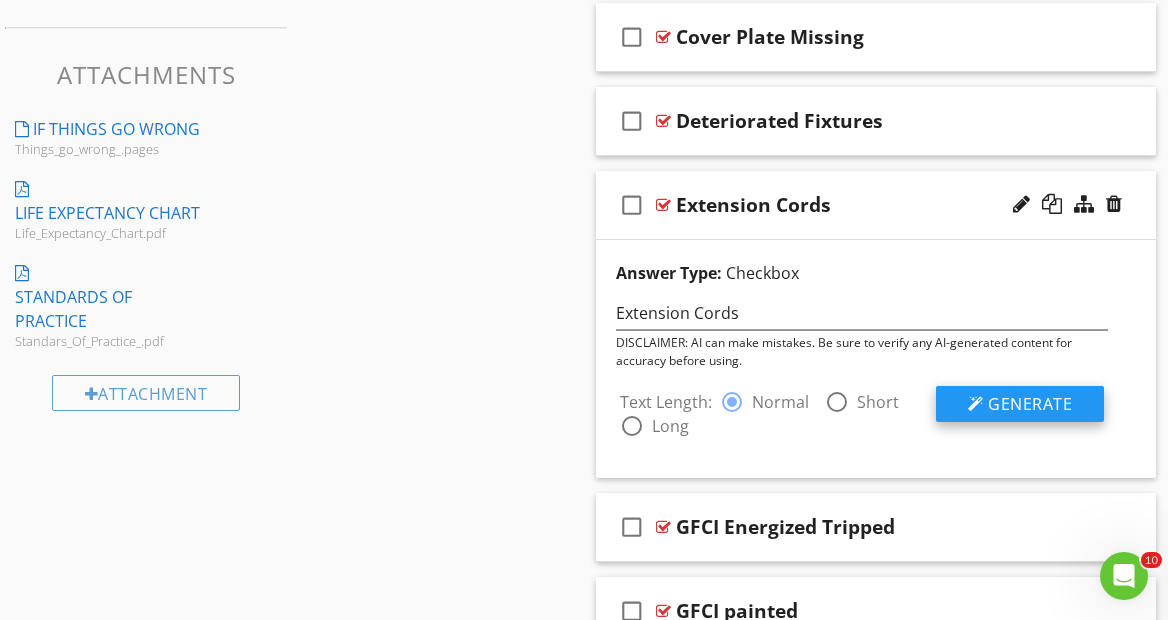 click on "Generate" at bounding box center (1030, 404) 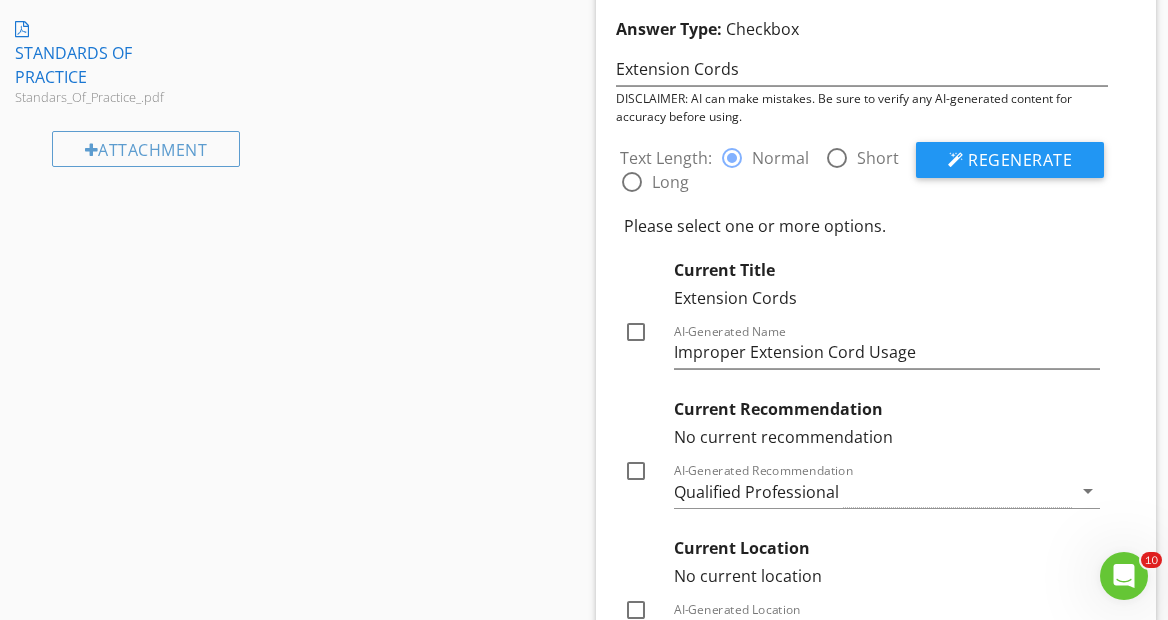 scroll, scrollTop: 1539, scrollLeft: 0, axis: vertical 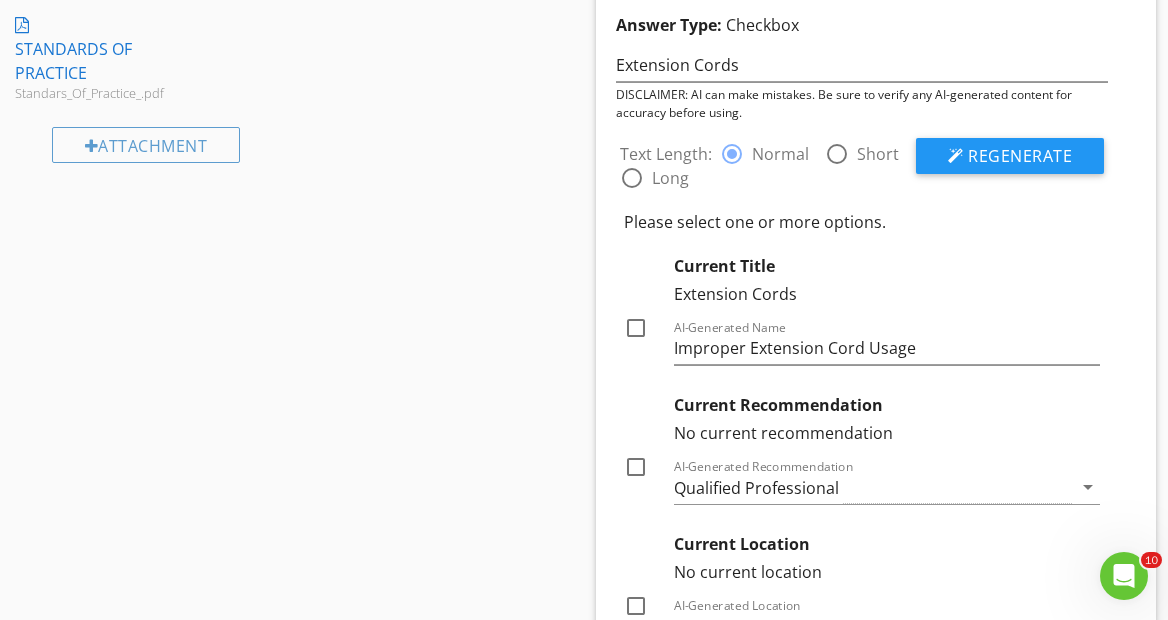 click at bounding box center [636, 328] 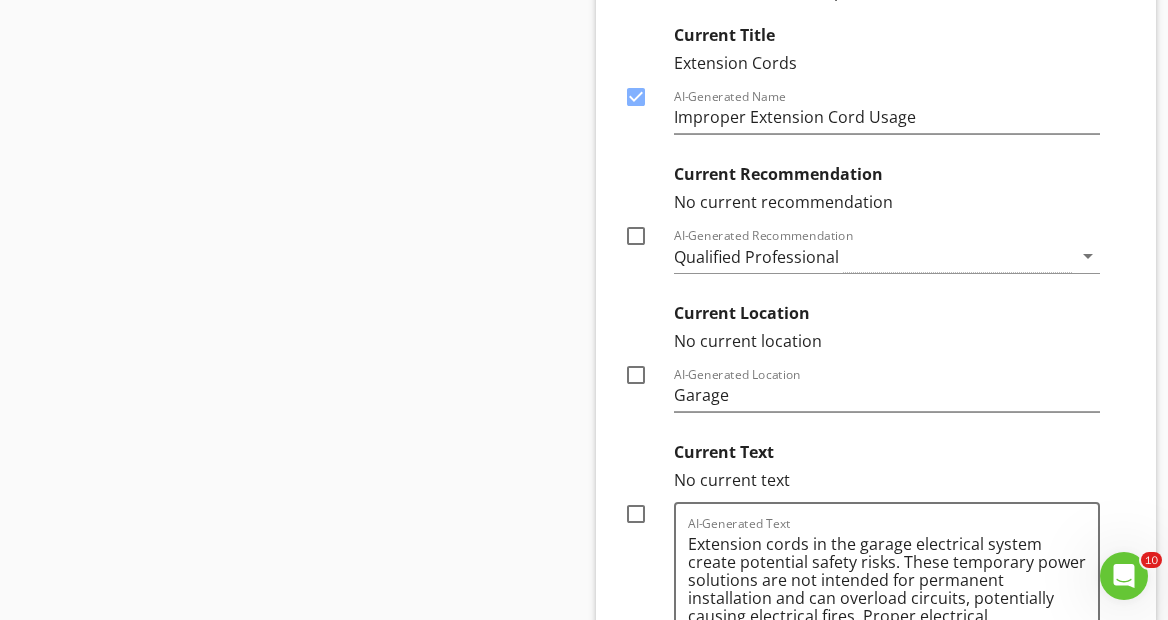 scroll, scrollTop: 1772, scrollLeft: 0, axis: vertical 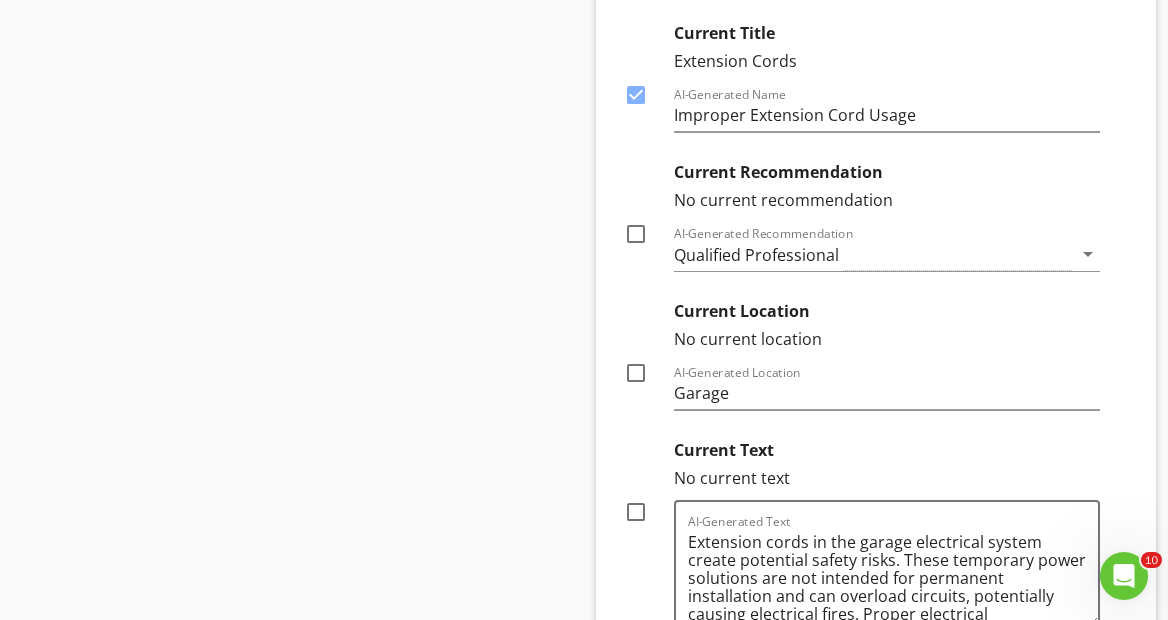 click at bounding box center [636, 234] 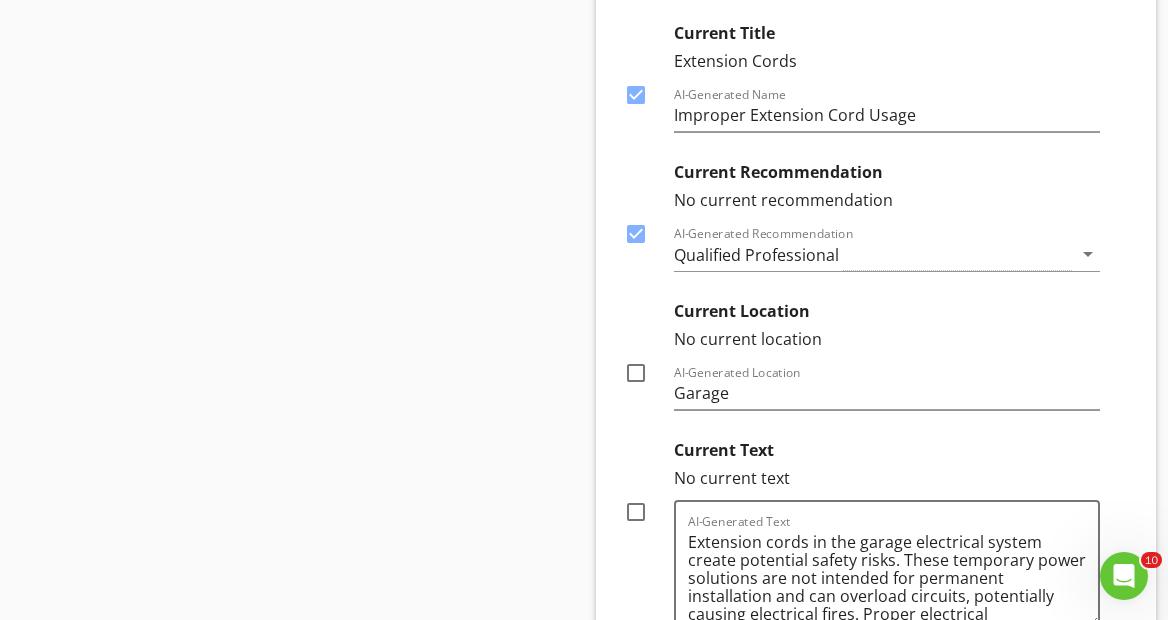 click at bounding box center (636, 512) 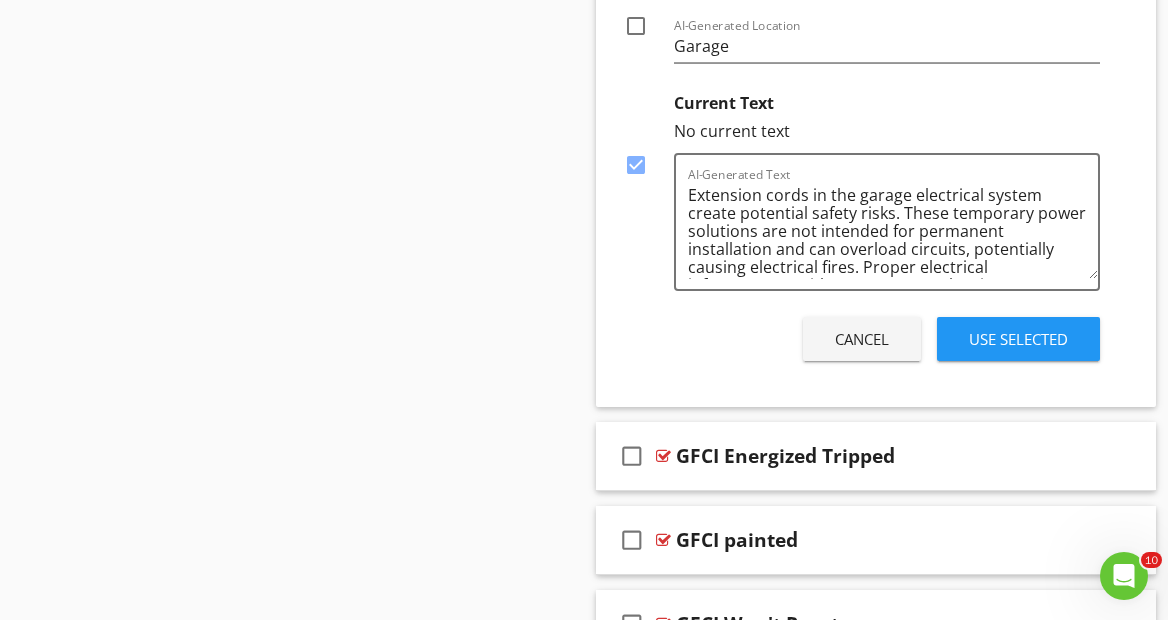 scroll, scrollTop: 2133, scrollLeft: 0, axis: vertical 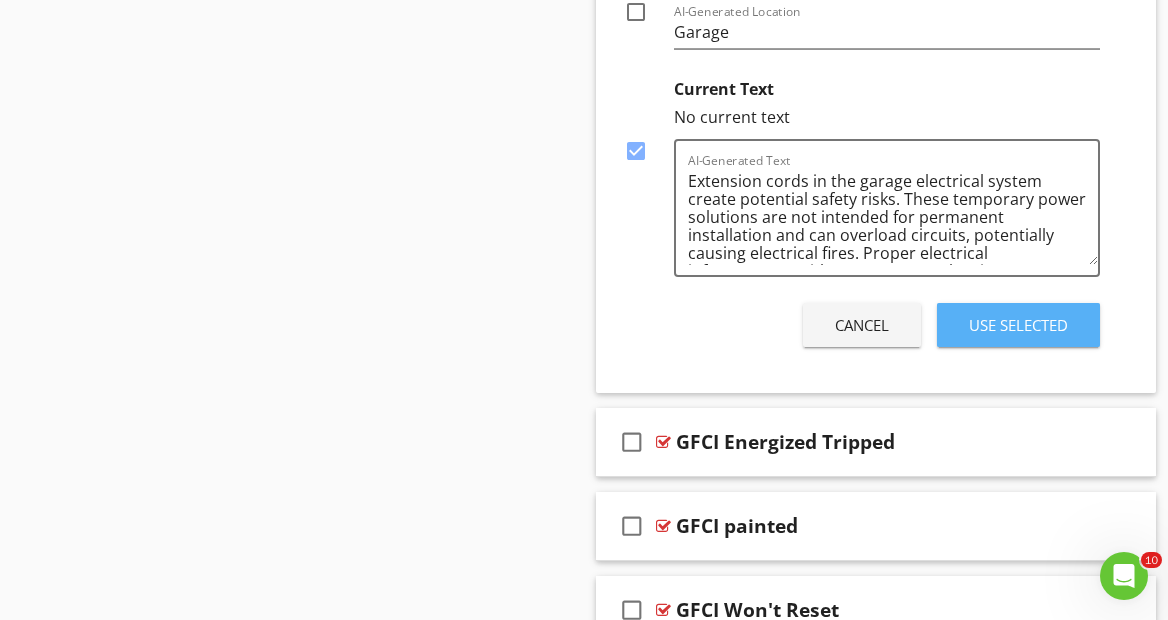 click on "Use Selected" at bounding box center [1018, 325] 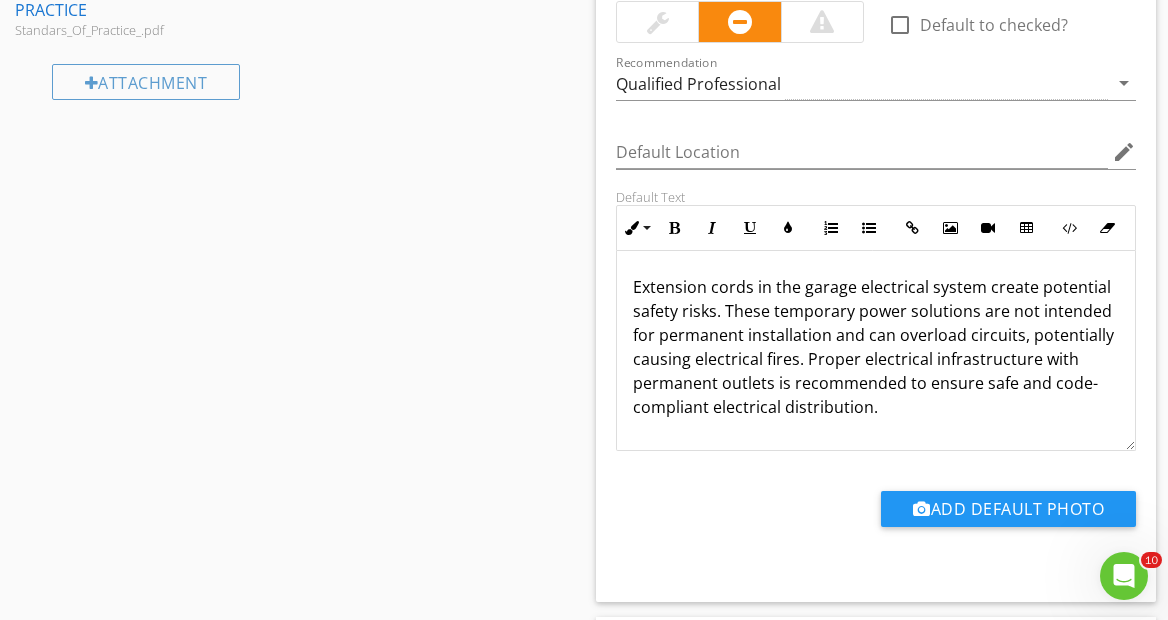scroll, scrollTop: 1652, scrollLeft: 0, axis: vertical 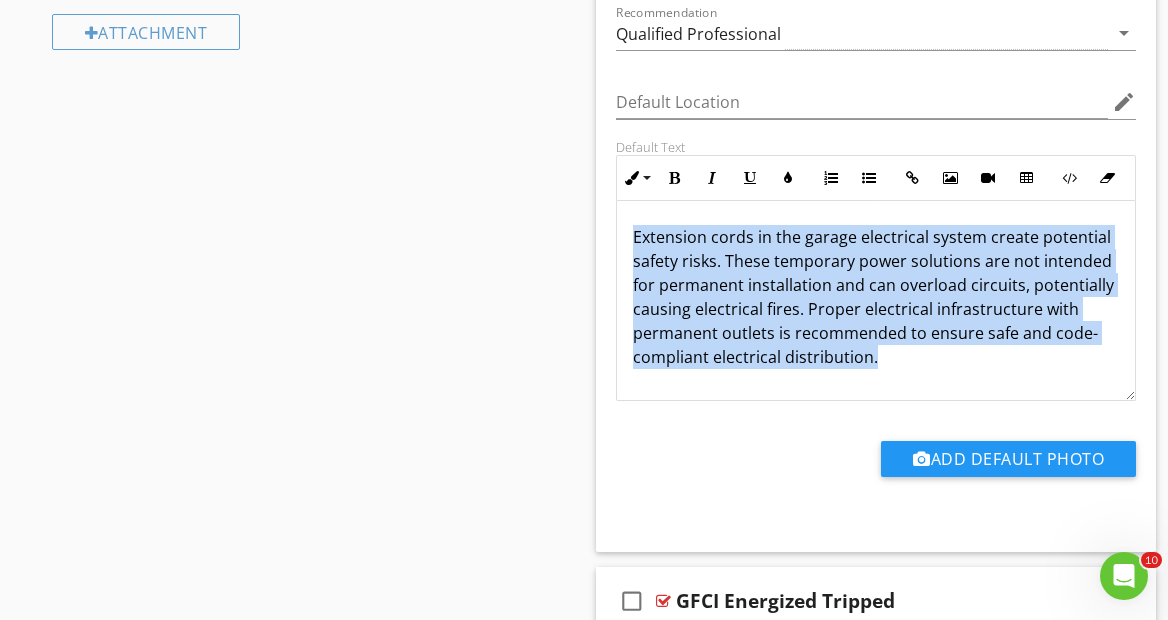 drag, startPoint x: 624, startPoint y: 232, endPoint x: 882, endPoint y: 349, distance: 283.2896 